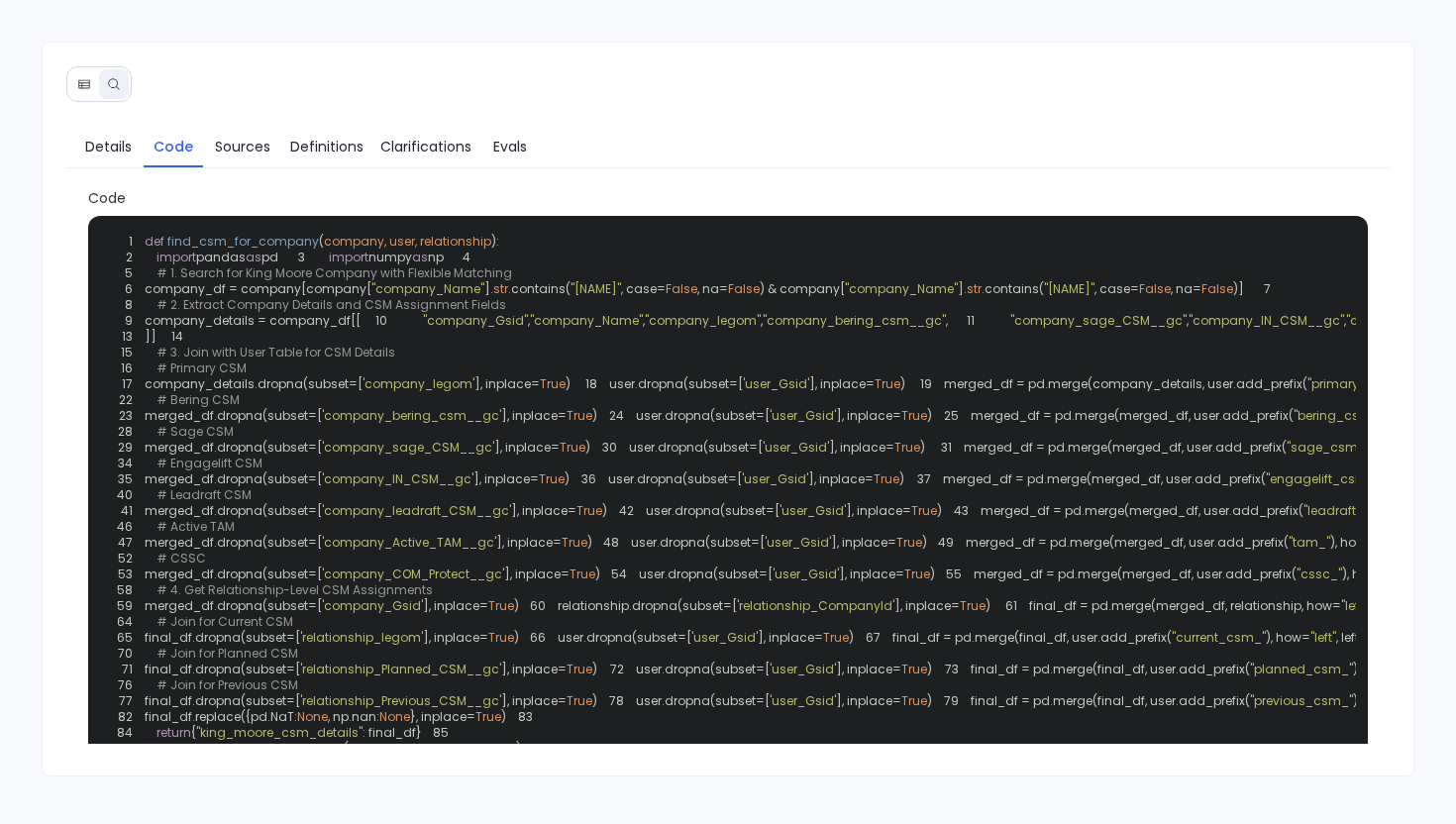 scroll, scrollTop: 0, scrollLeft: 0, axis: both 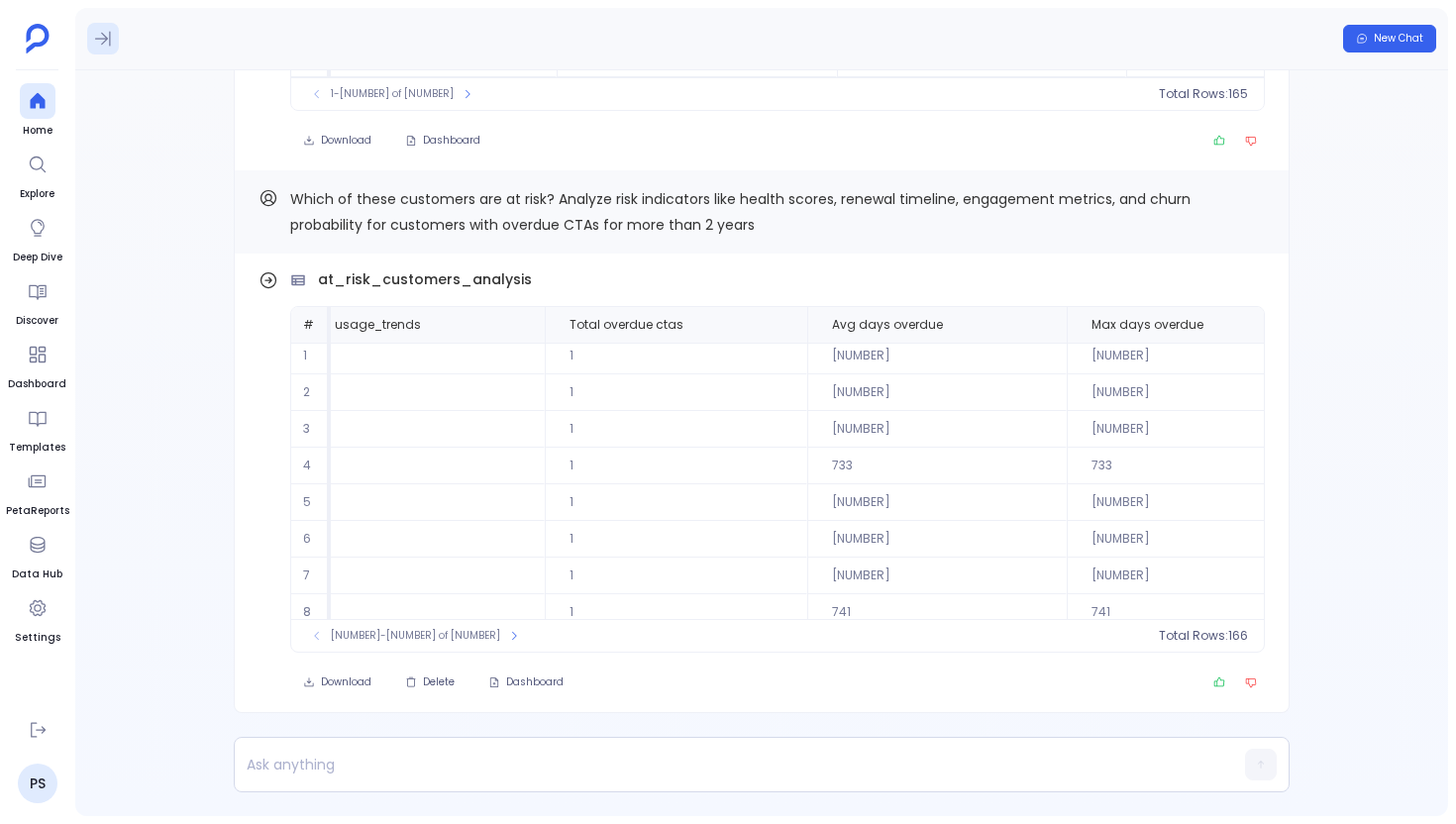 click 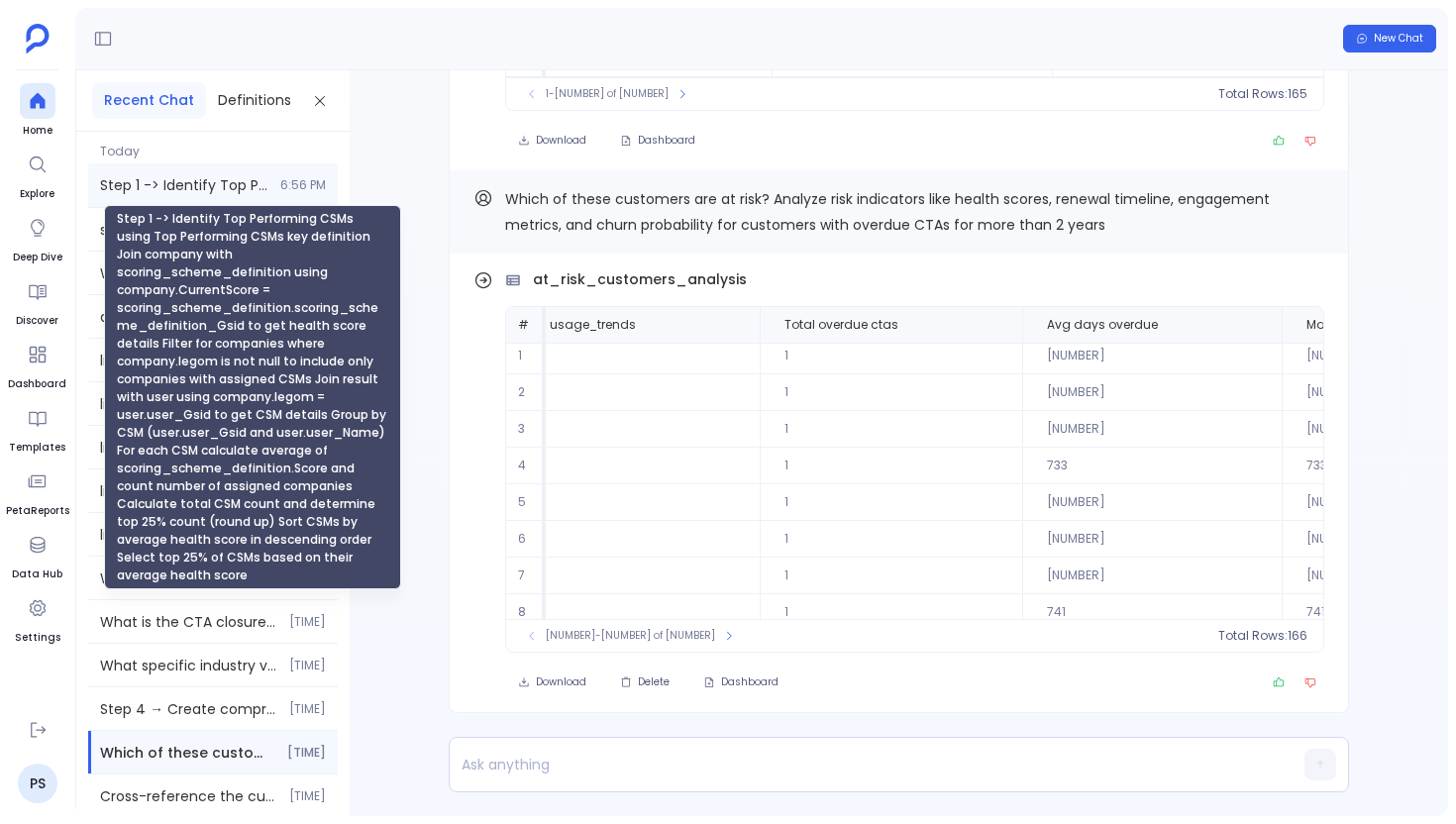 click on "Step 1 -> Identify Top Performing CSMs using Top Performing CSMs key definition
Join company with scoring_scheme_definition using company.CurrentScore = scoring_scheme_definition.scoring_scheme_definition_Gsid to get health score details
Filter for companies where company.legom is not null to include only companies with assigned CSMs
Join result with user using company.legom = user.user_Gsid to get CSM details
Group by CSM (user.user_Gsid and user.user_Name)
For each CSM calculate average of scoring_scheme_definition.Score and count number of assigned companies
Calculate total CSM count and determine top 25% count (round up)
Sort CSMs by average health score in descending order
Select top 25% of CSMs based on their average health score" at bounding box center (184, 185) 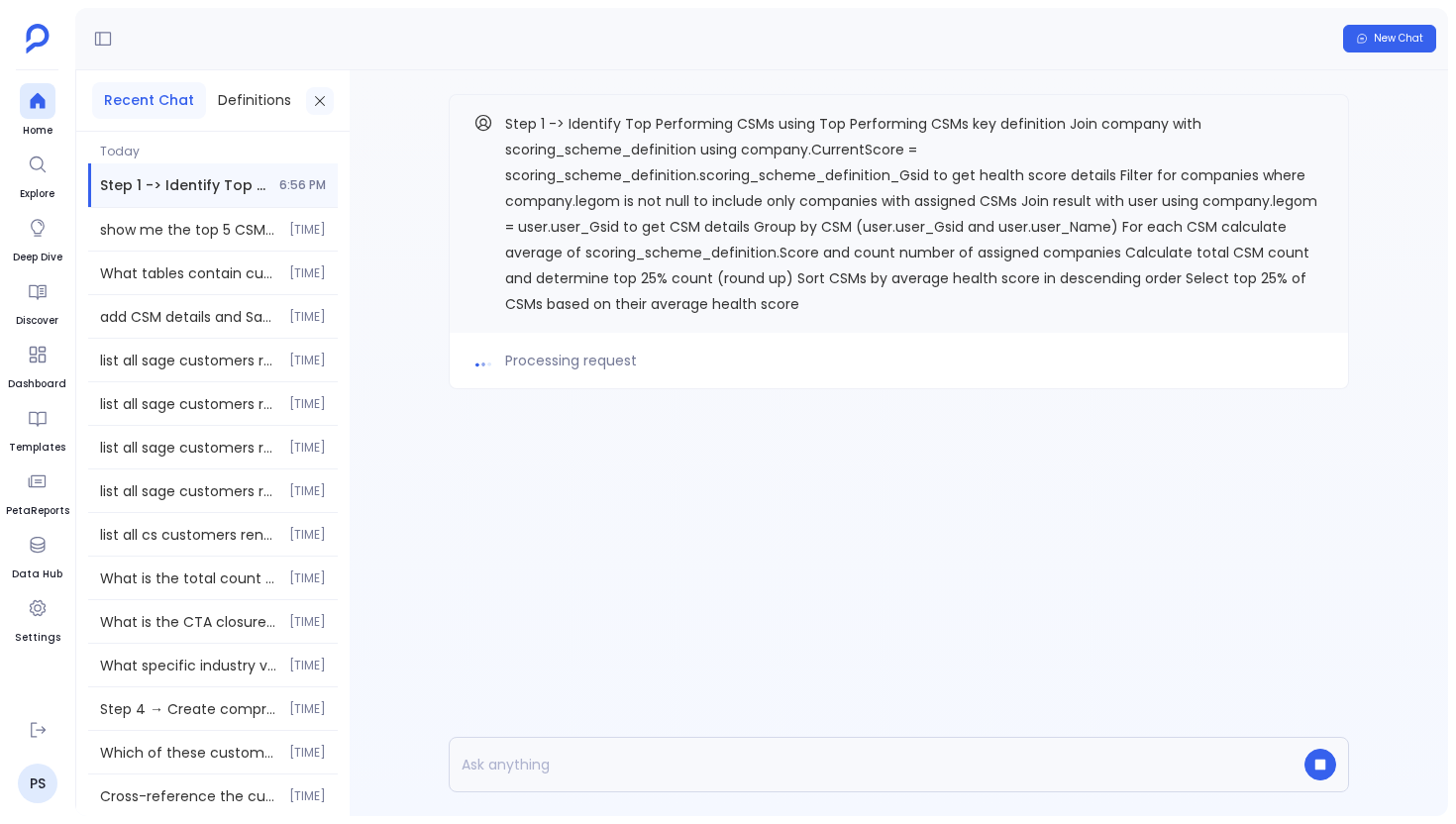 click 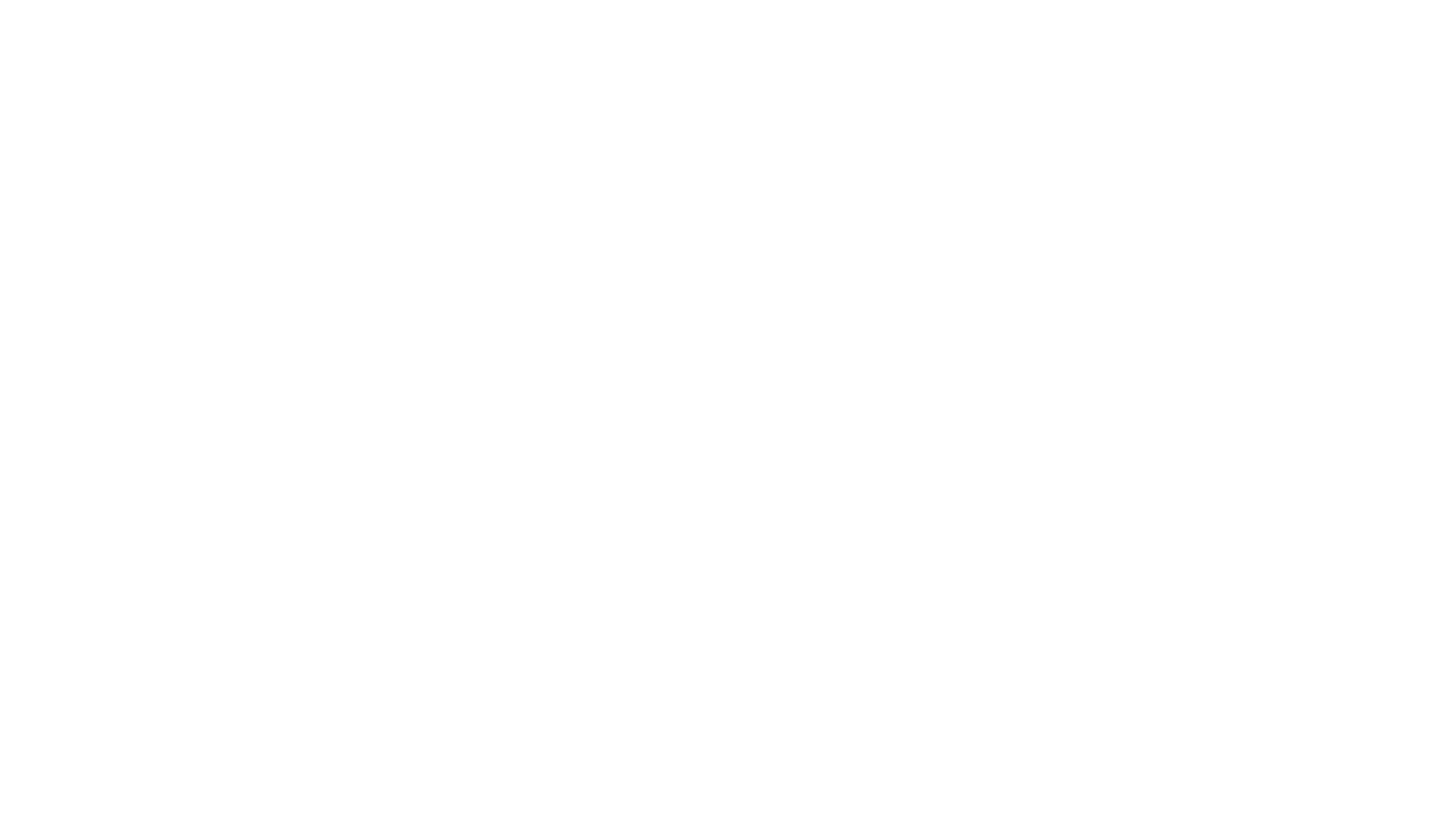 scroll, scrollTop: 0, scrollLeft: 0, axis: both 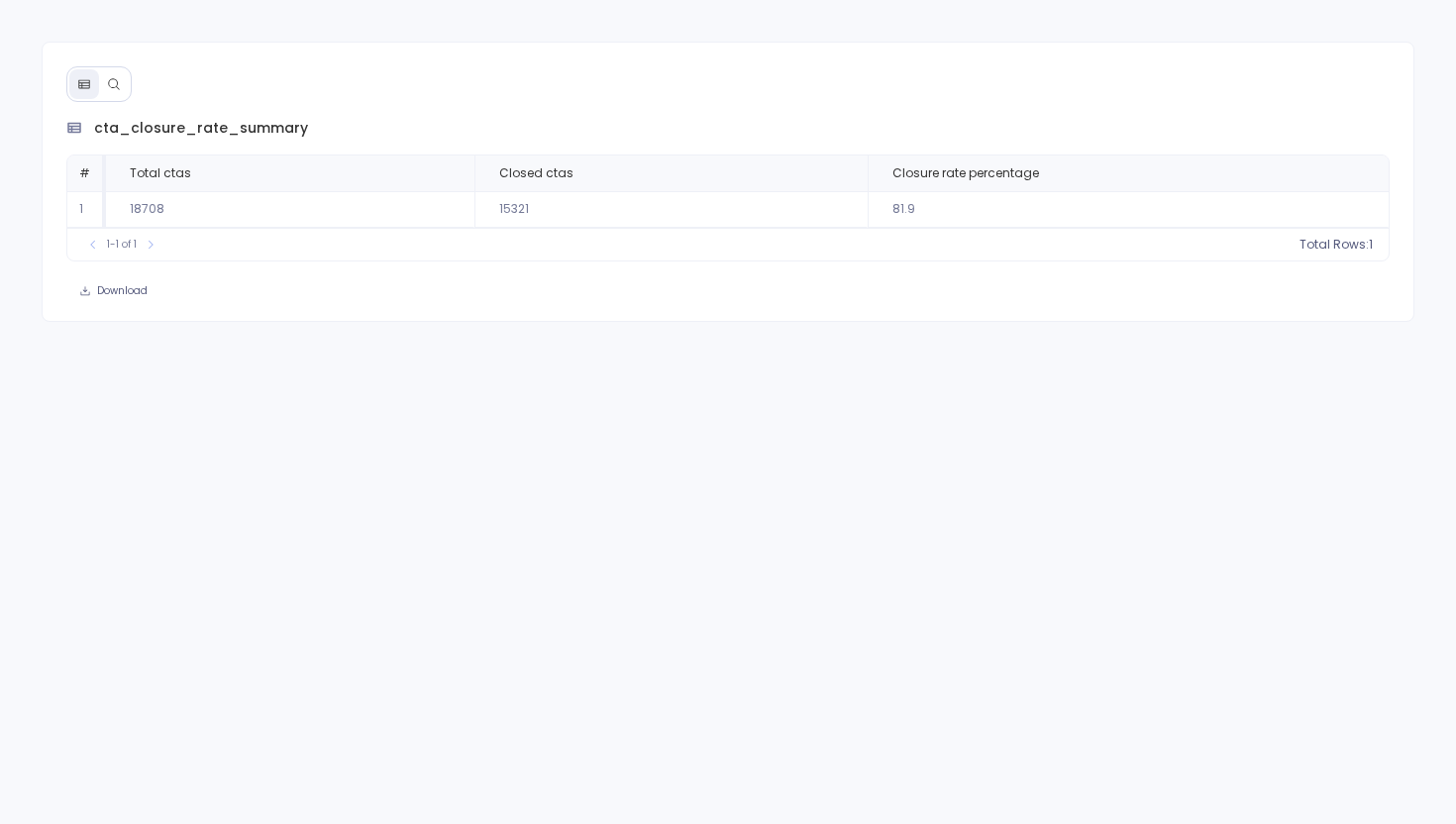 click at bounding box center (114, 84) 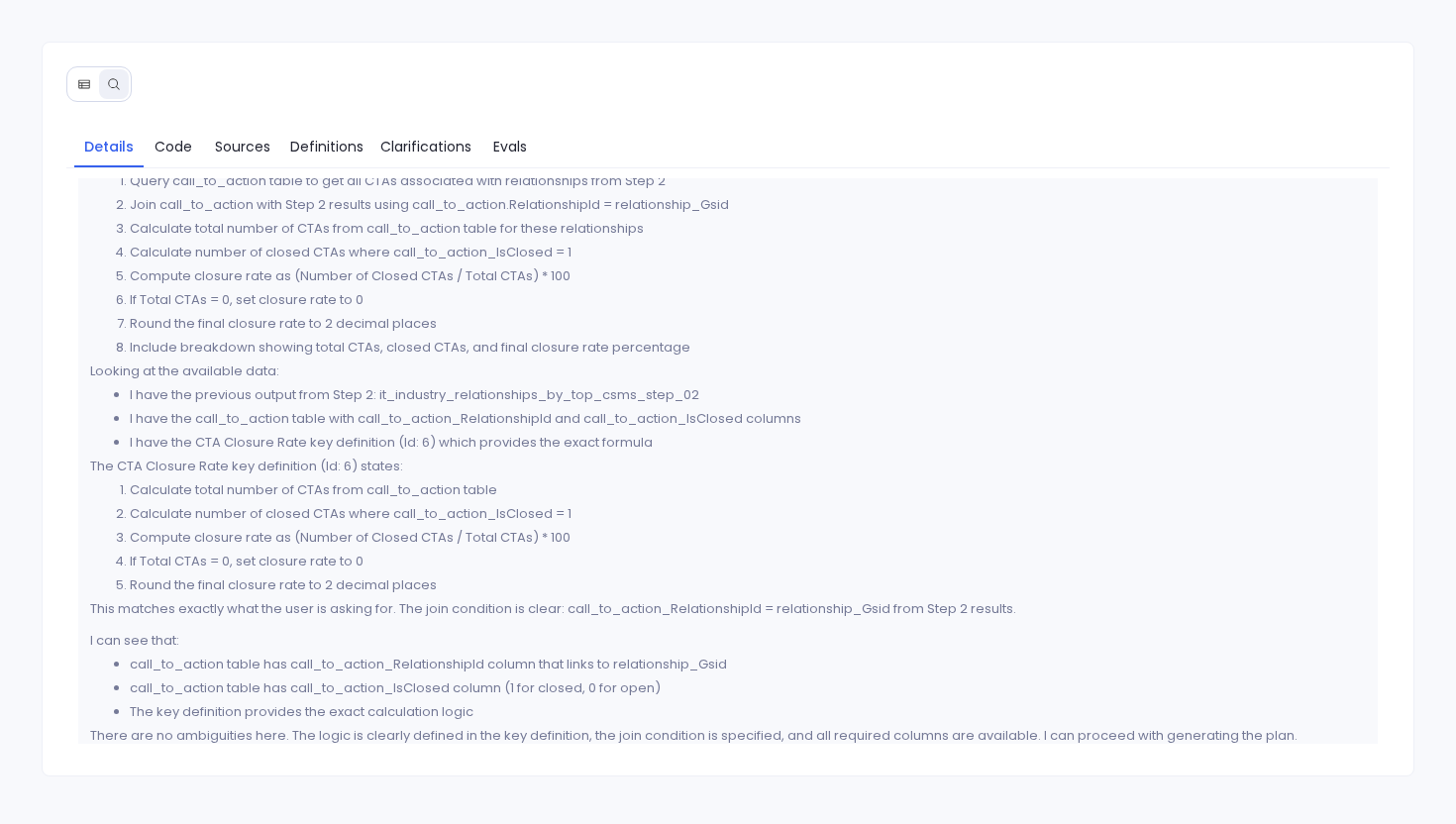 scroll, scrollTop: 110, scrollLeft: 0, axis: vertical 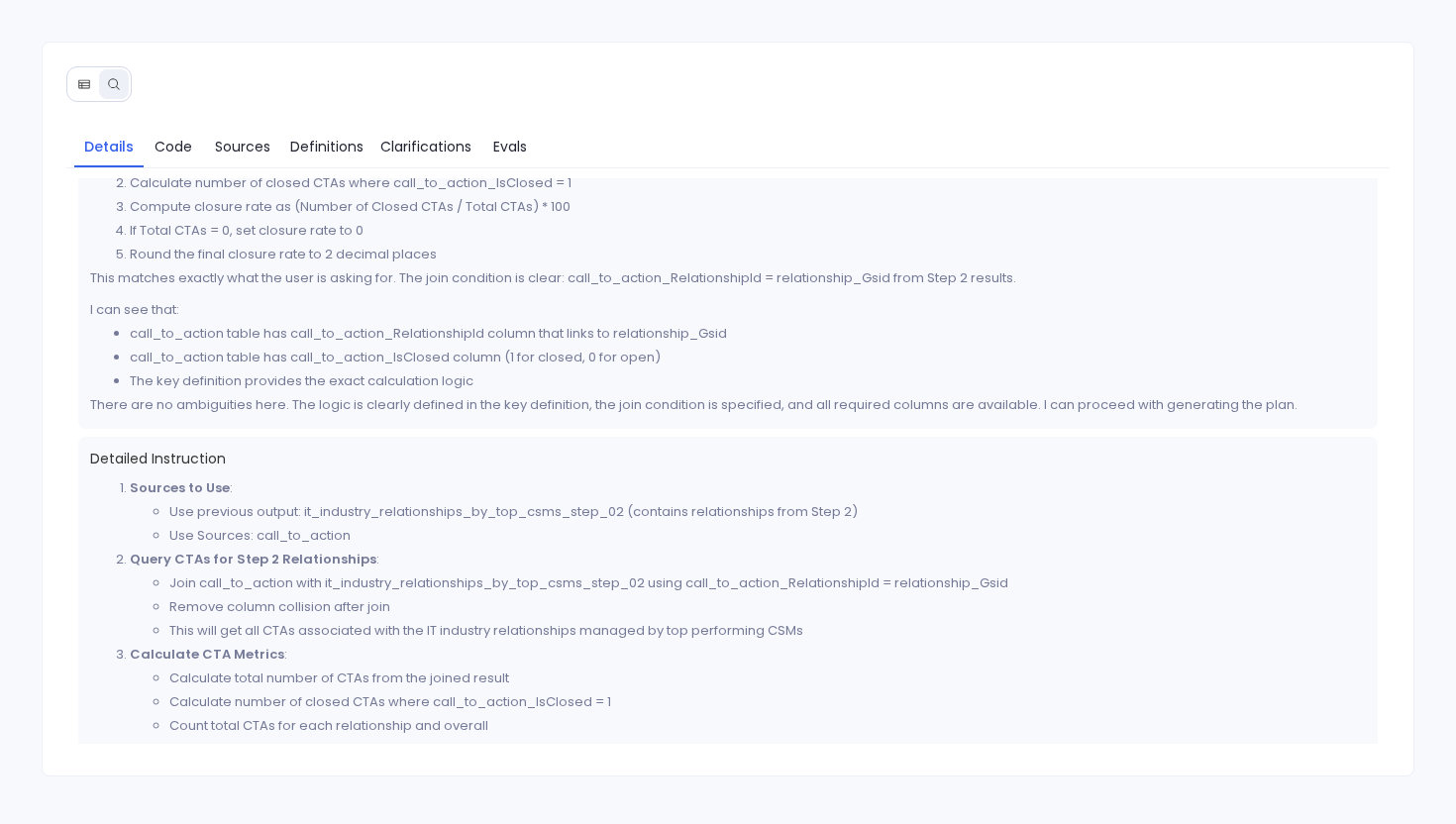click 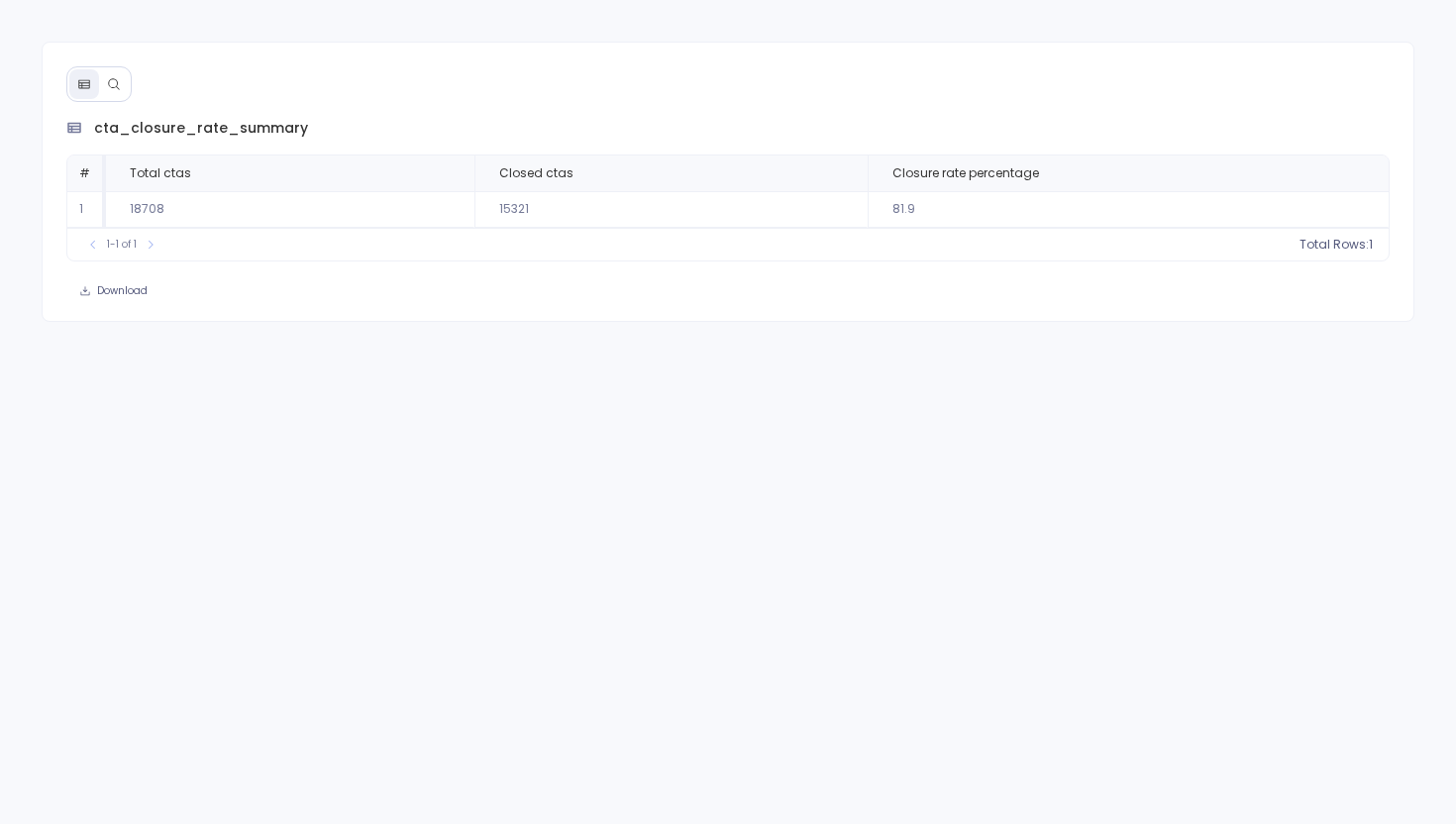 click at bounding box center (114, 84) 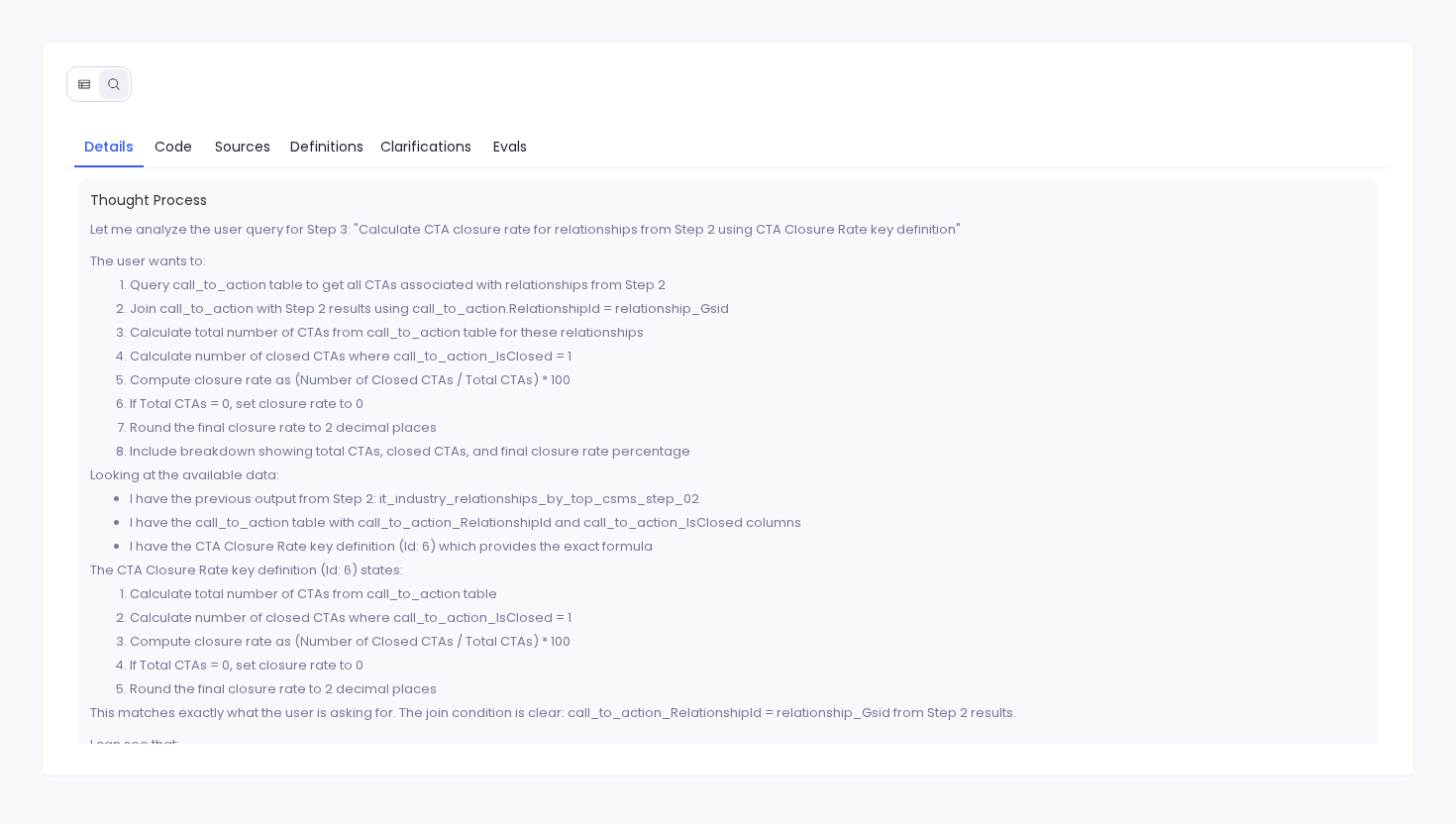 click 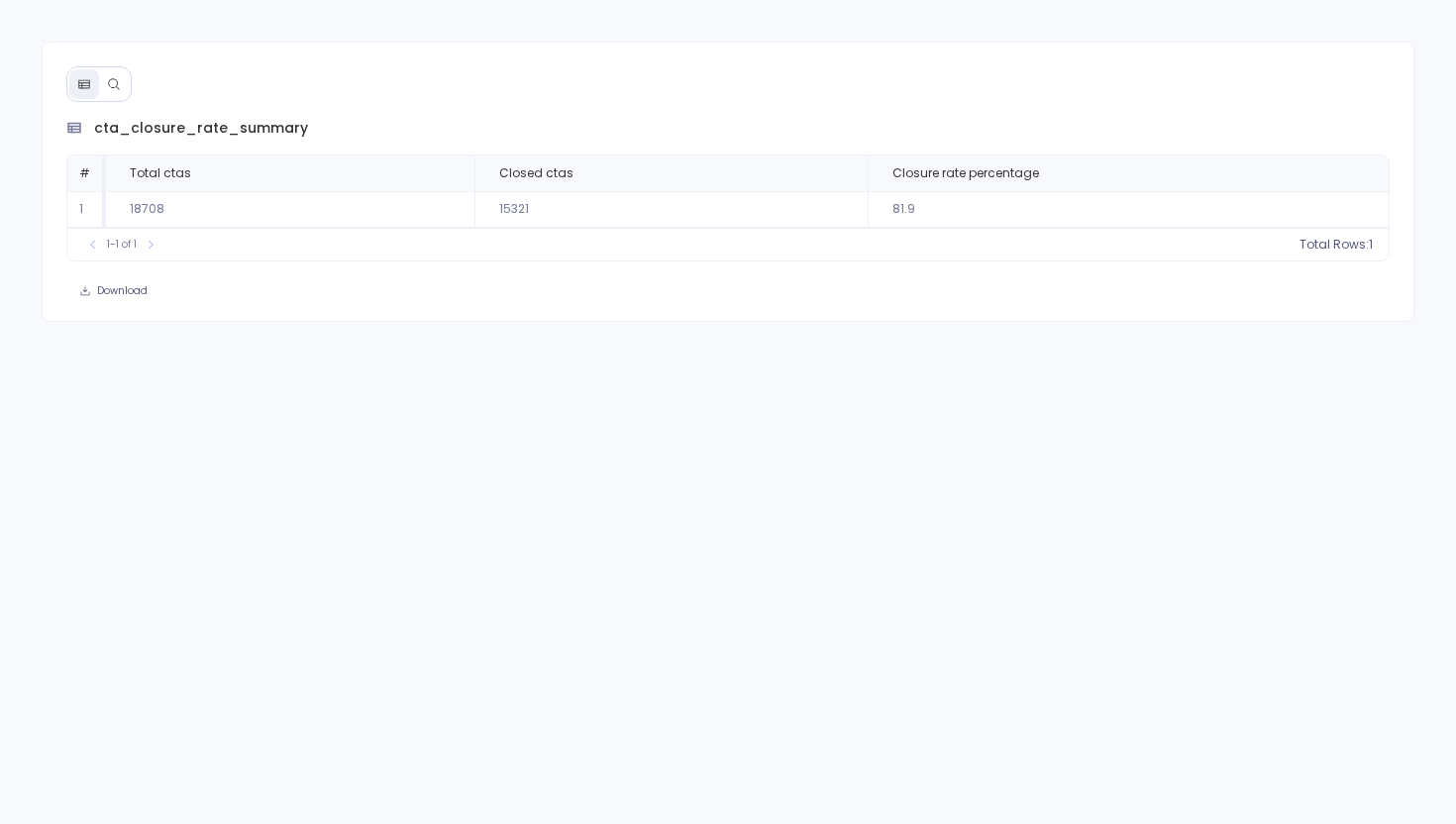 click 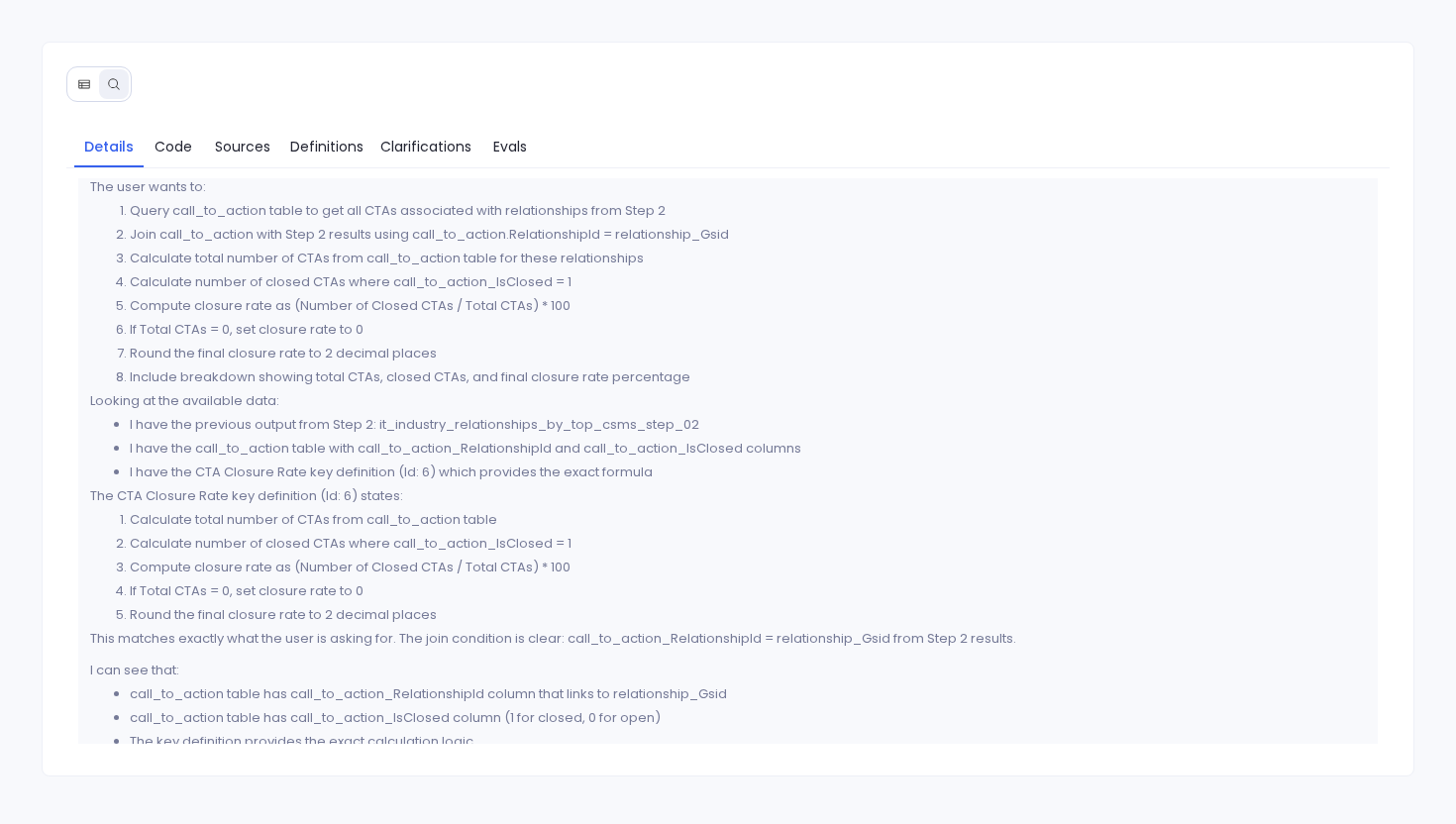 scroll, scrollTop: 0, scrollLeft: 0, axis: both 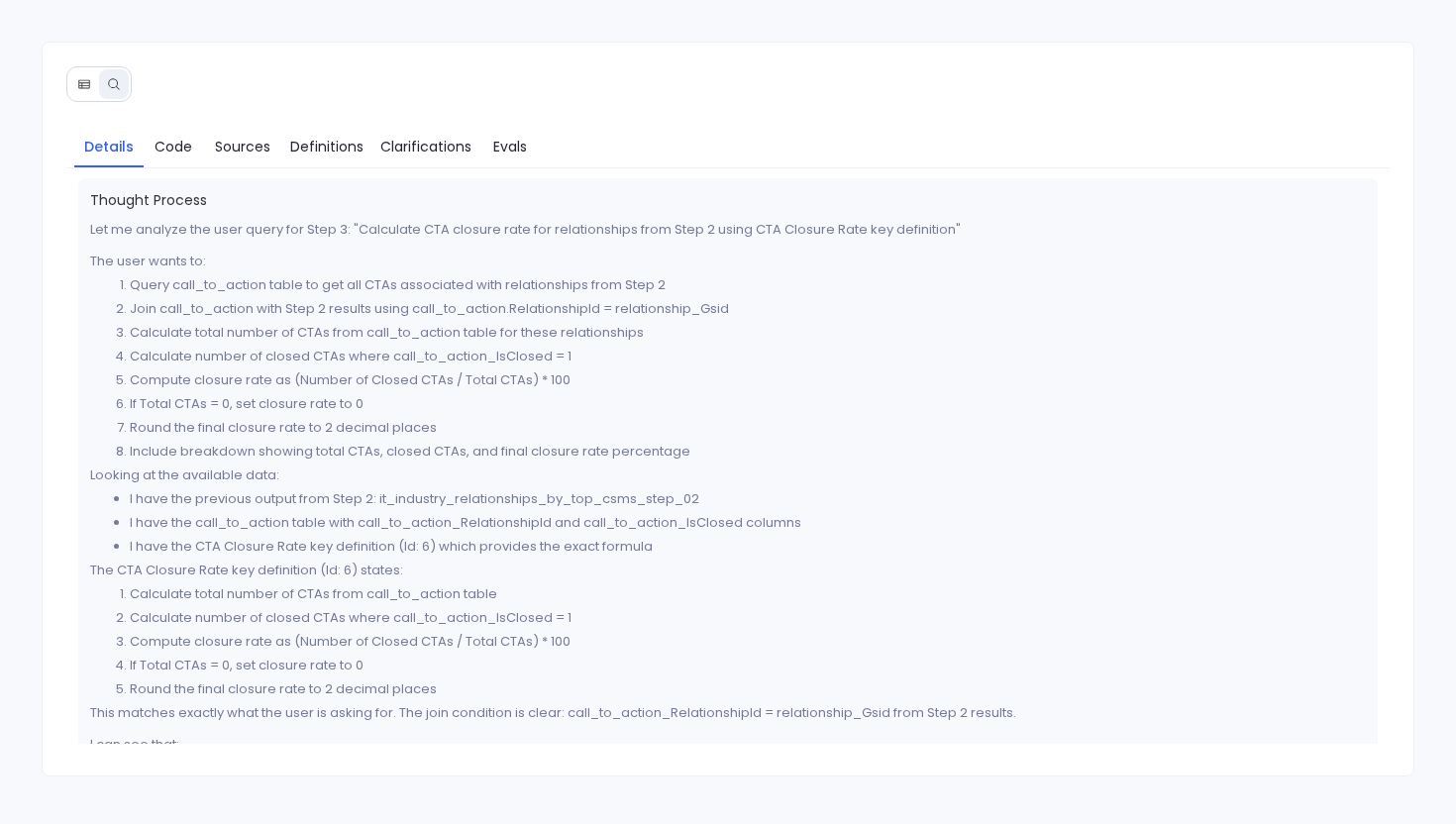 click on "Details Code Sources Definitions Clarifications Evals Thought Process Let me analyze the user query for Step 3: "Calculate CTA closure rate for relationships from Step 2 using CTA Closure Rate key definition"
The user wants to:
Query call_to_action table to get all CTAs associated with relationships from Step 2
Join call_to_action with Step 2 results using call_to_action.RelationshipId = relationship_Gsid
Calculate total number of CTAs from call_to_action table for these relationships
Calculate number of closed CTAs where call_to_action_IsClosed = 1
Compute closure rate as (Number of Closed CTAs / Total CTAs) * 100
If Total CTAs = 0, set closure rate to 0
Round the final closure rate to 2 decimal places
Include breakdown showing total CTAs, closed CTAs, and final closure rate percentage
Looking at the available data:
I have the previous output from Step 2: it_industry_relationships_by_top_csms_step_02
The CTA Closure Rate key definition (Id: 6) states:" at bounding box center (728, 409) 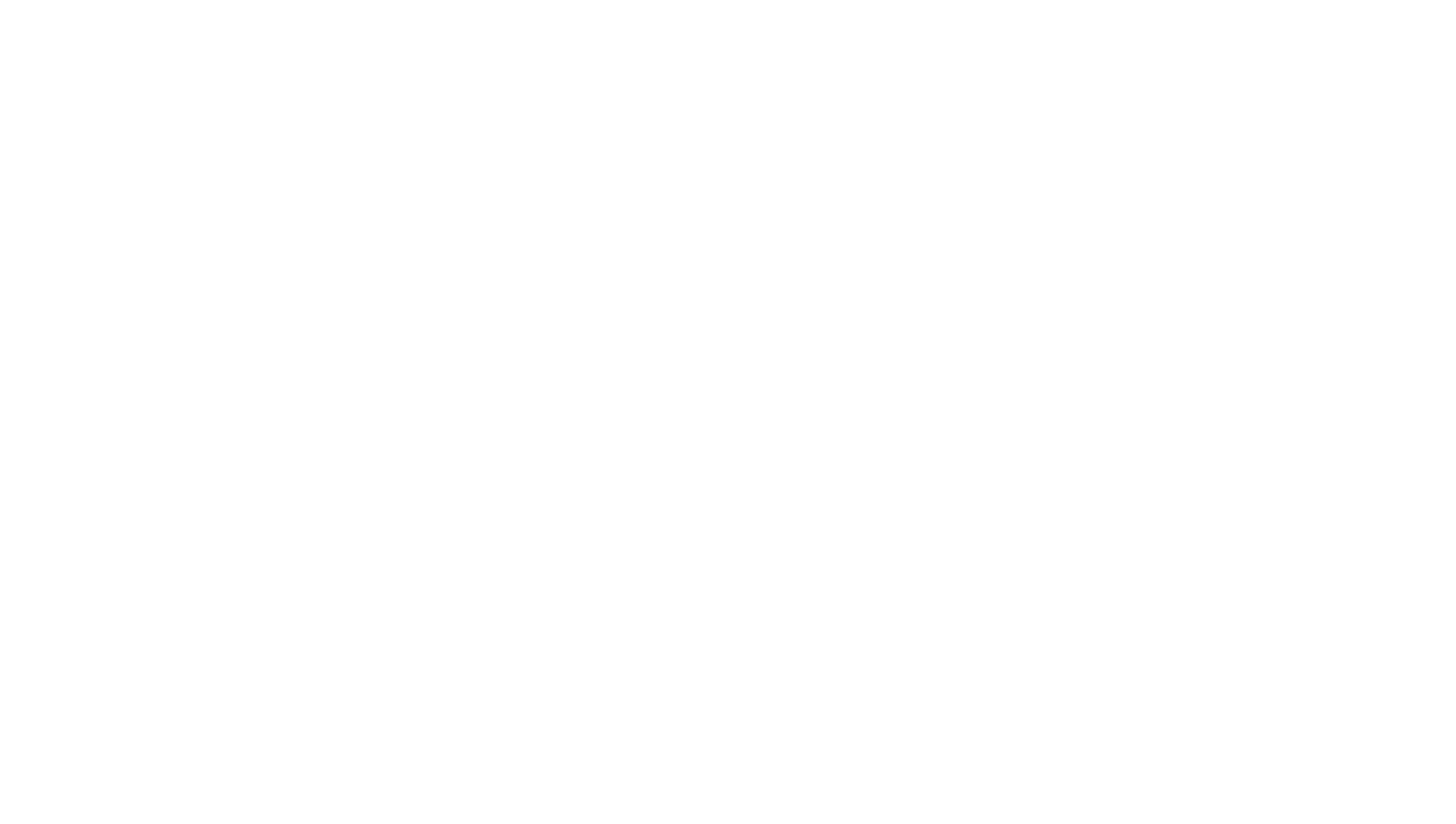 scroll, scrollTop: 0, scrollLeft: 0, axis: both 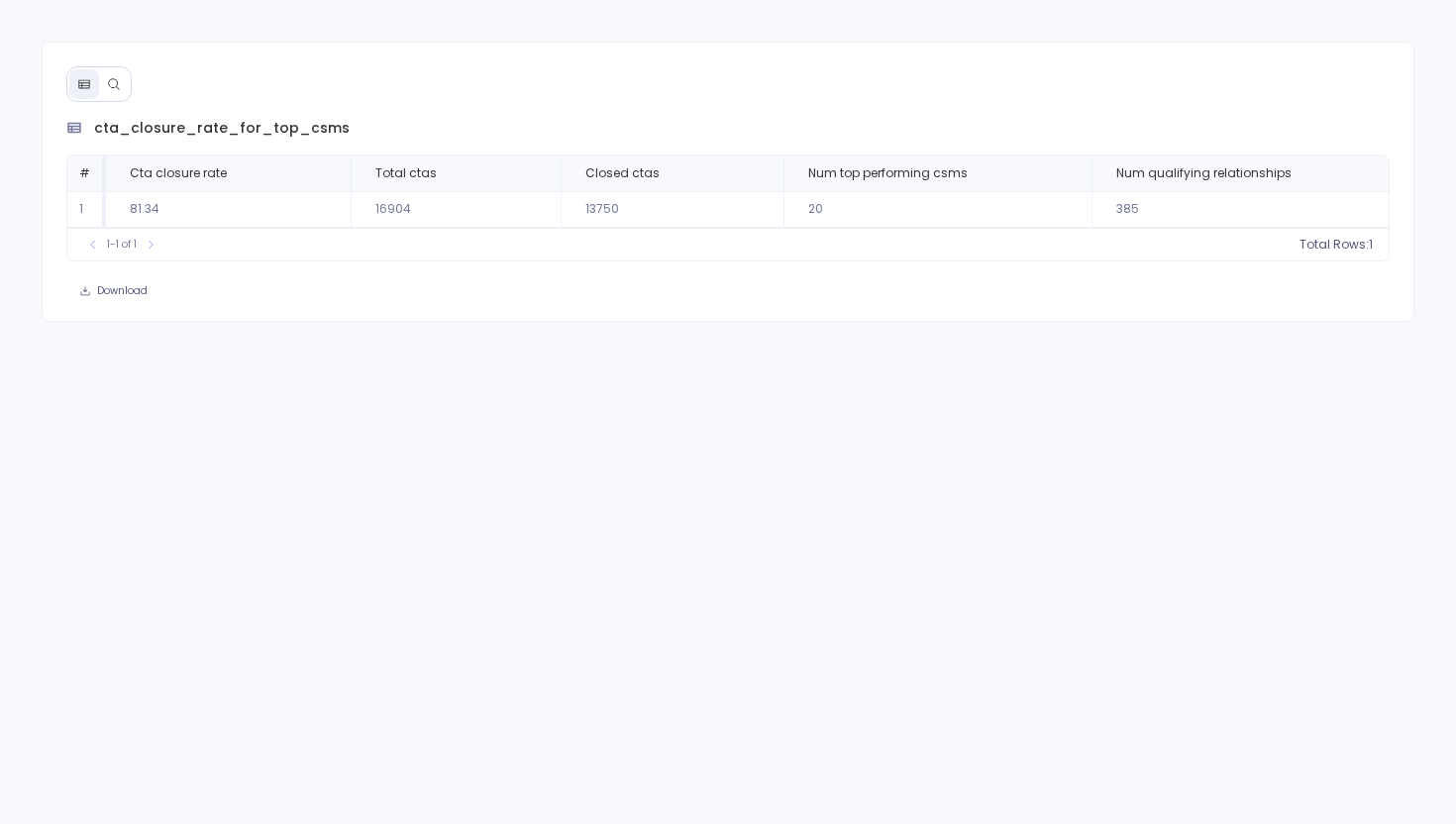 click 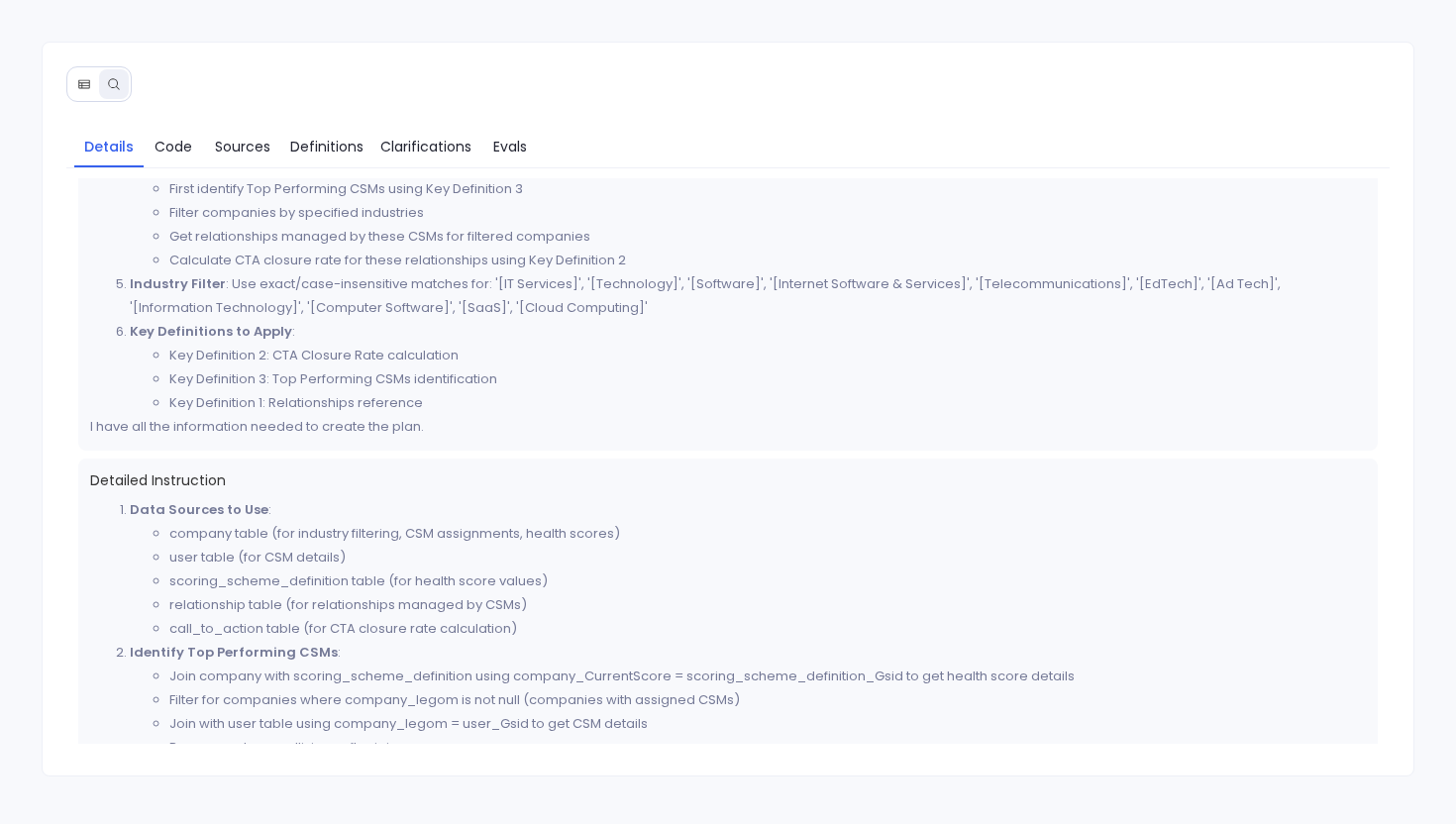scroll, scrollTop: 377, scrollLeft: 0, axis: vertical 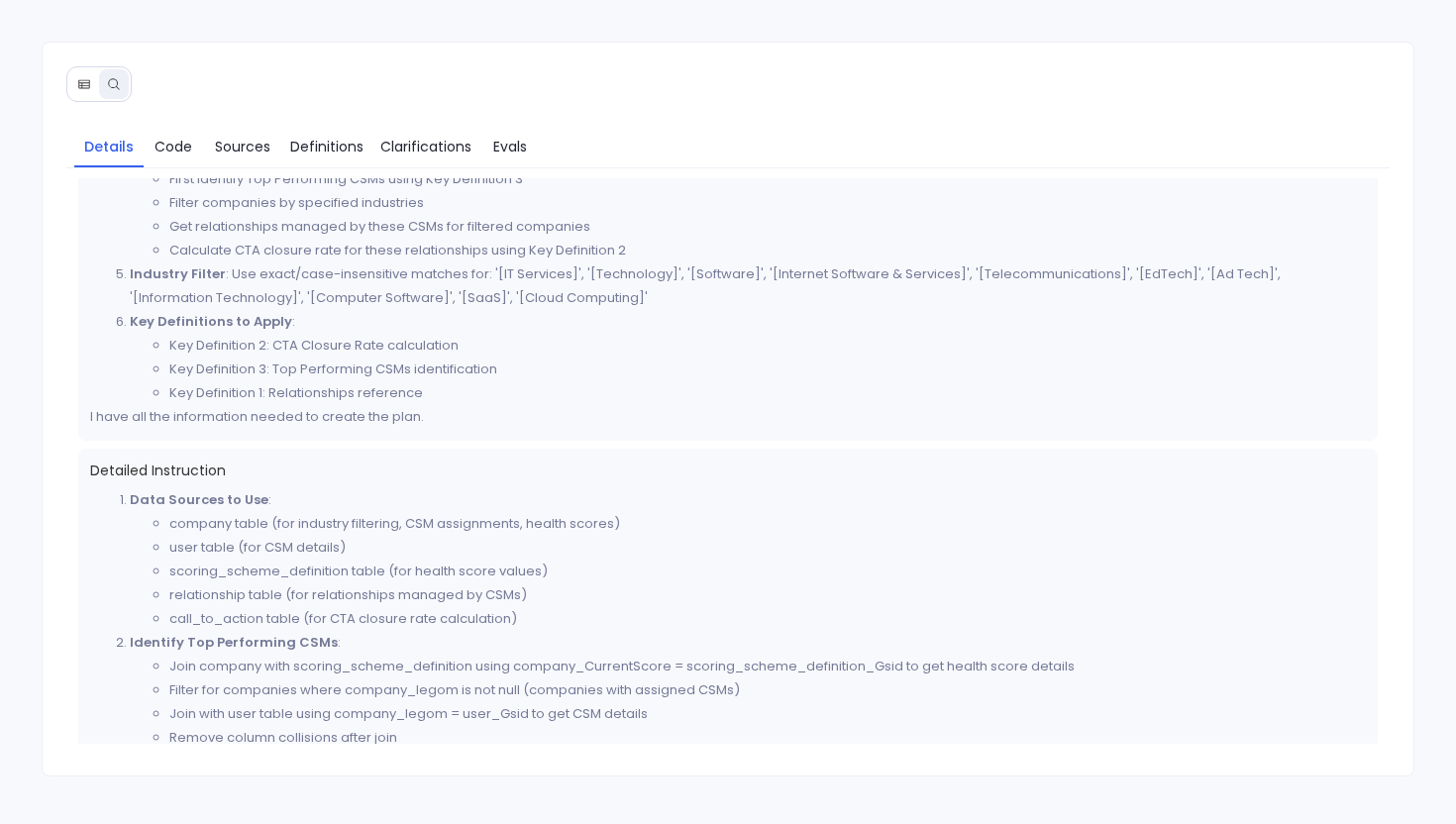 click at bounding box center (84, 84) 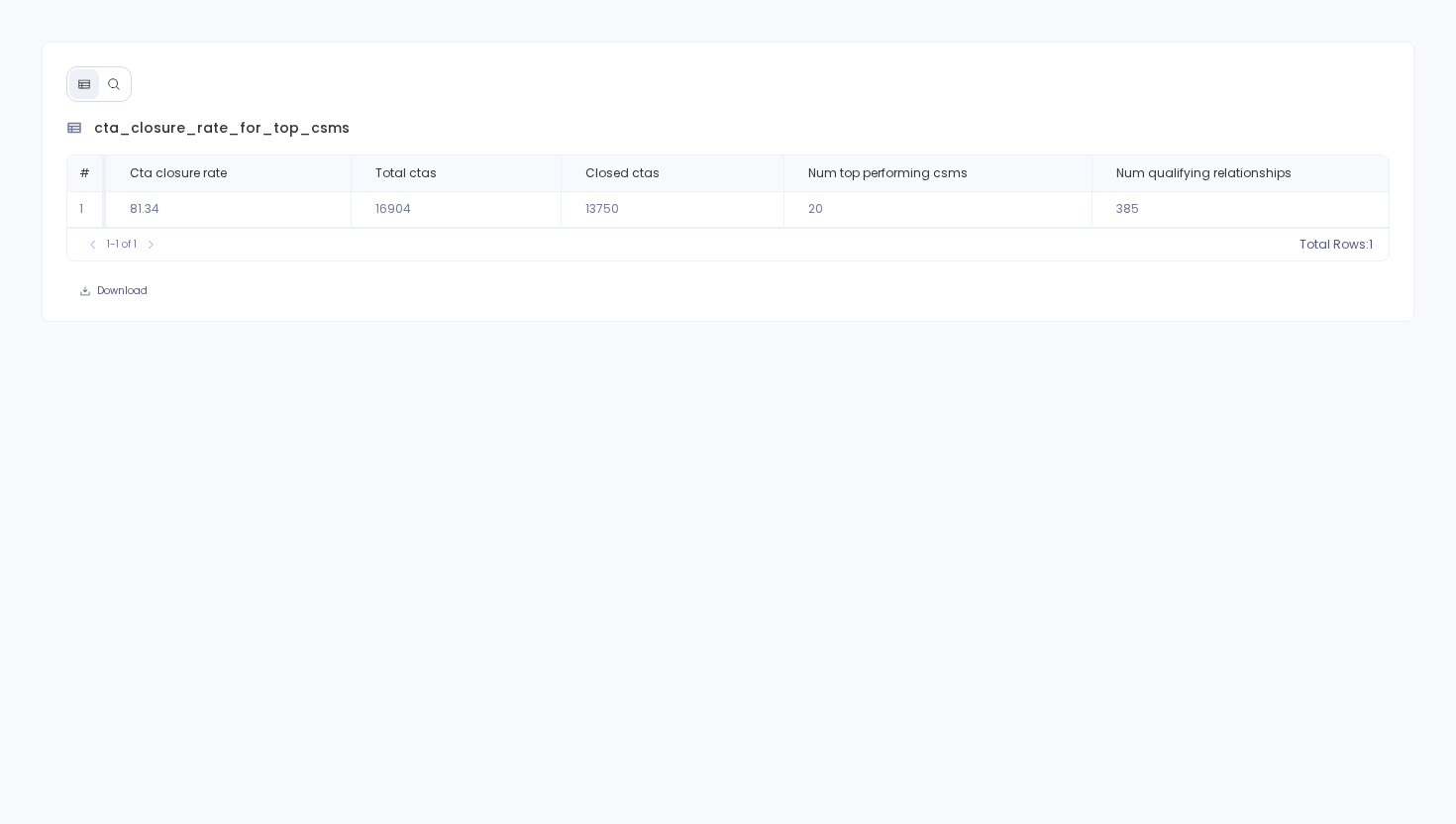 click at bounding box center (114, 84) 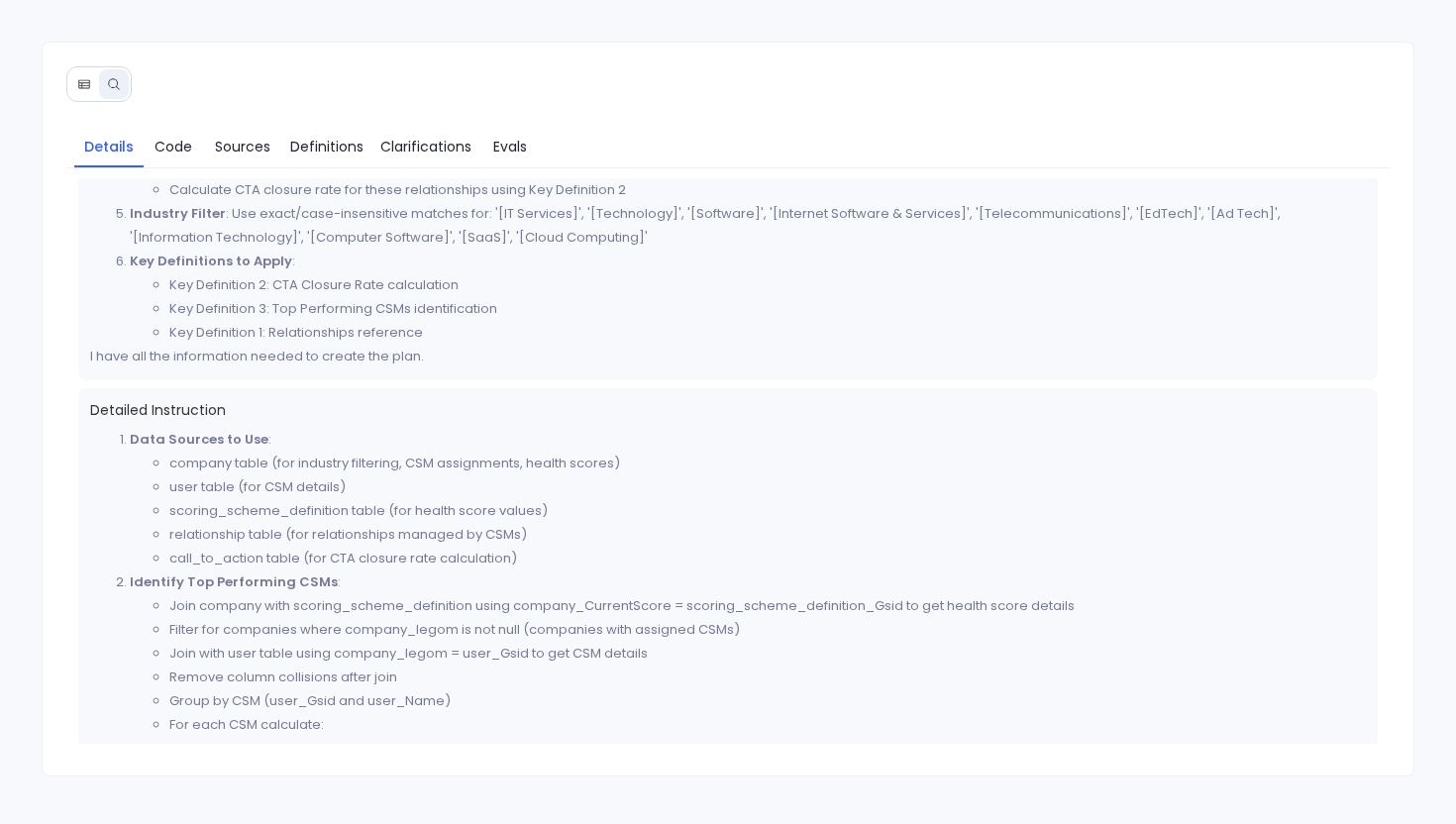 scroll, scrollTop: 485, scrollLeft: 0, axis: vertical 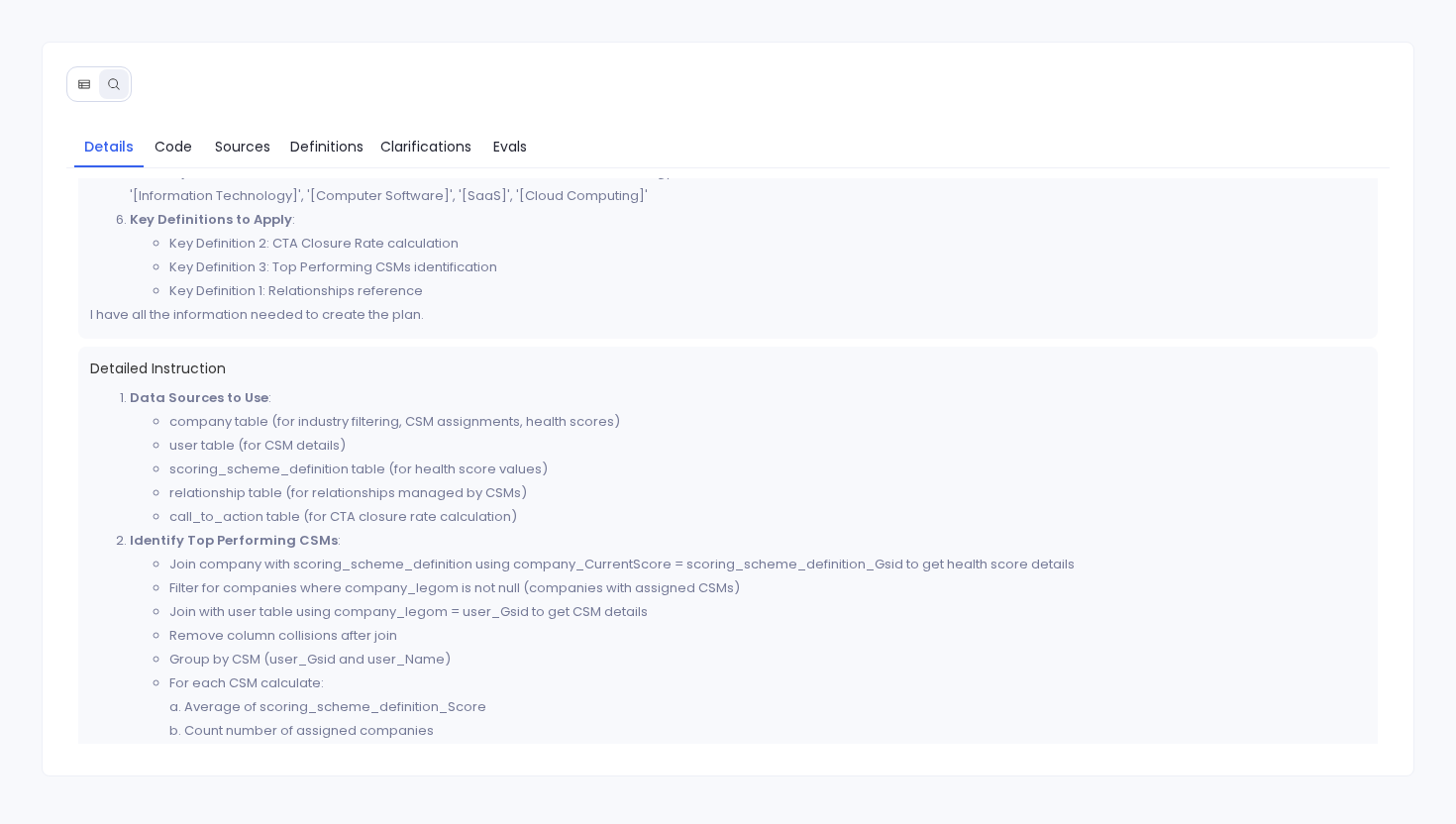 click 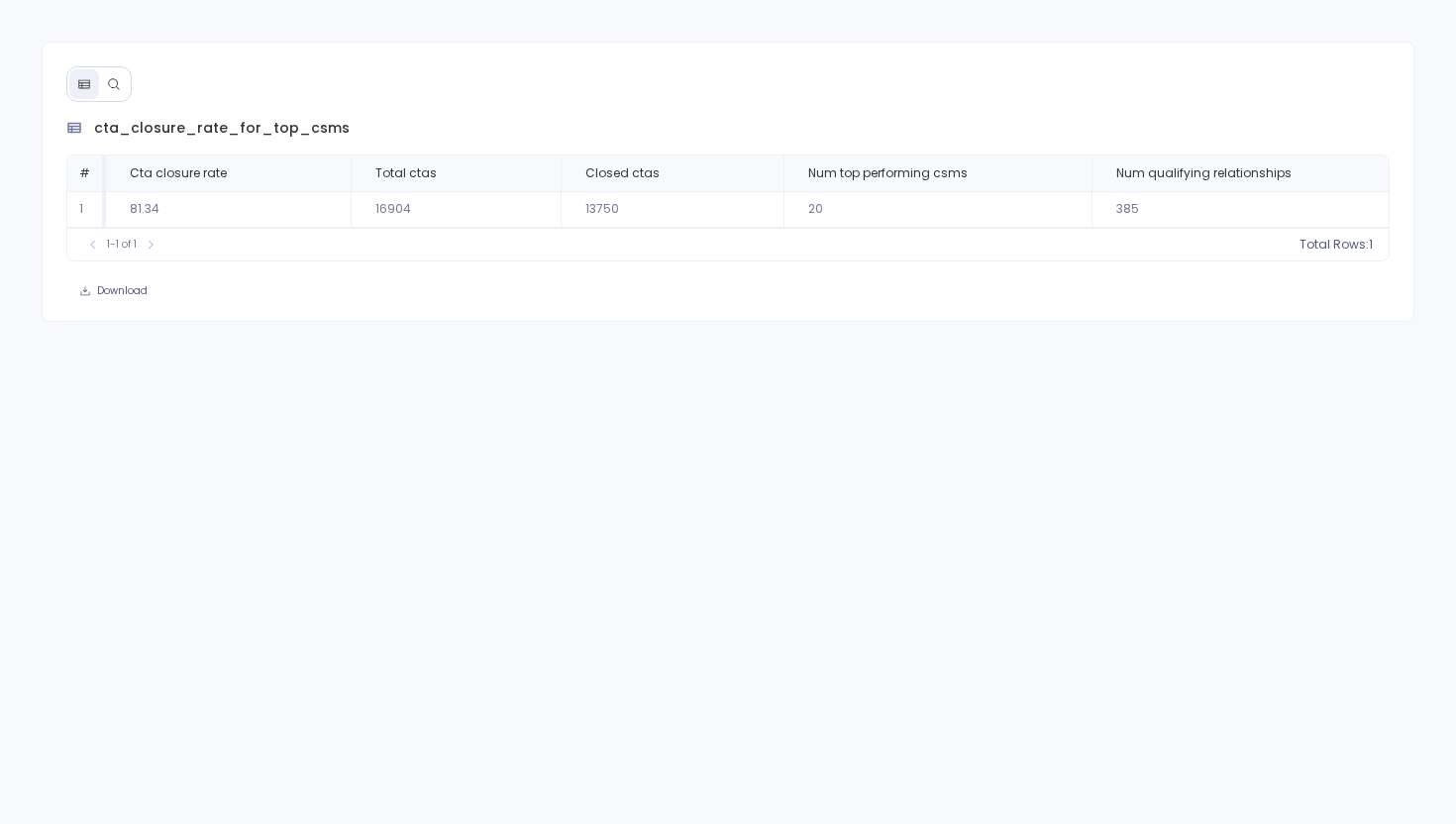 click at bounding box center (114, 84) 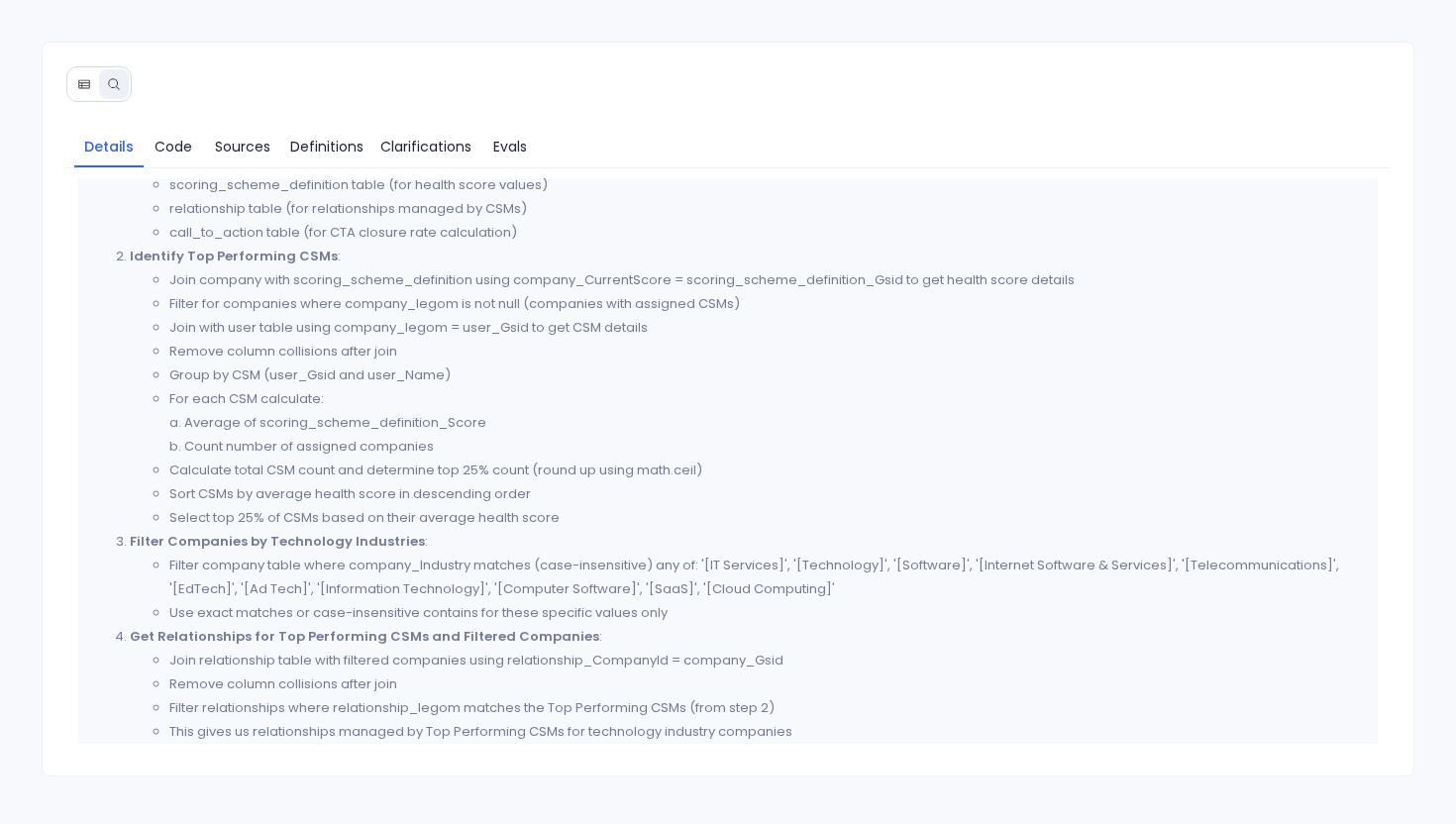 scroll, scrollTop: 772, scrollLeft: 0, axis: vertical 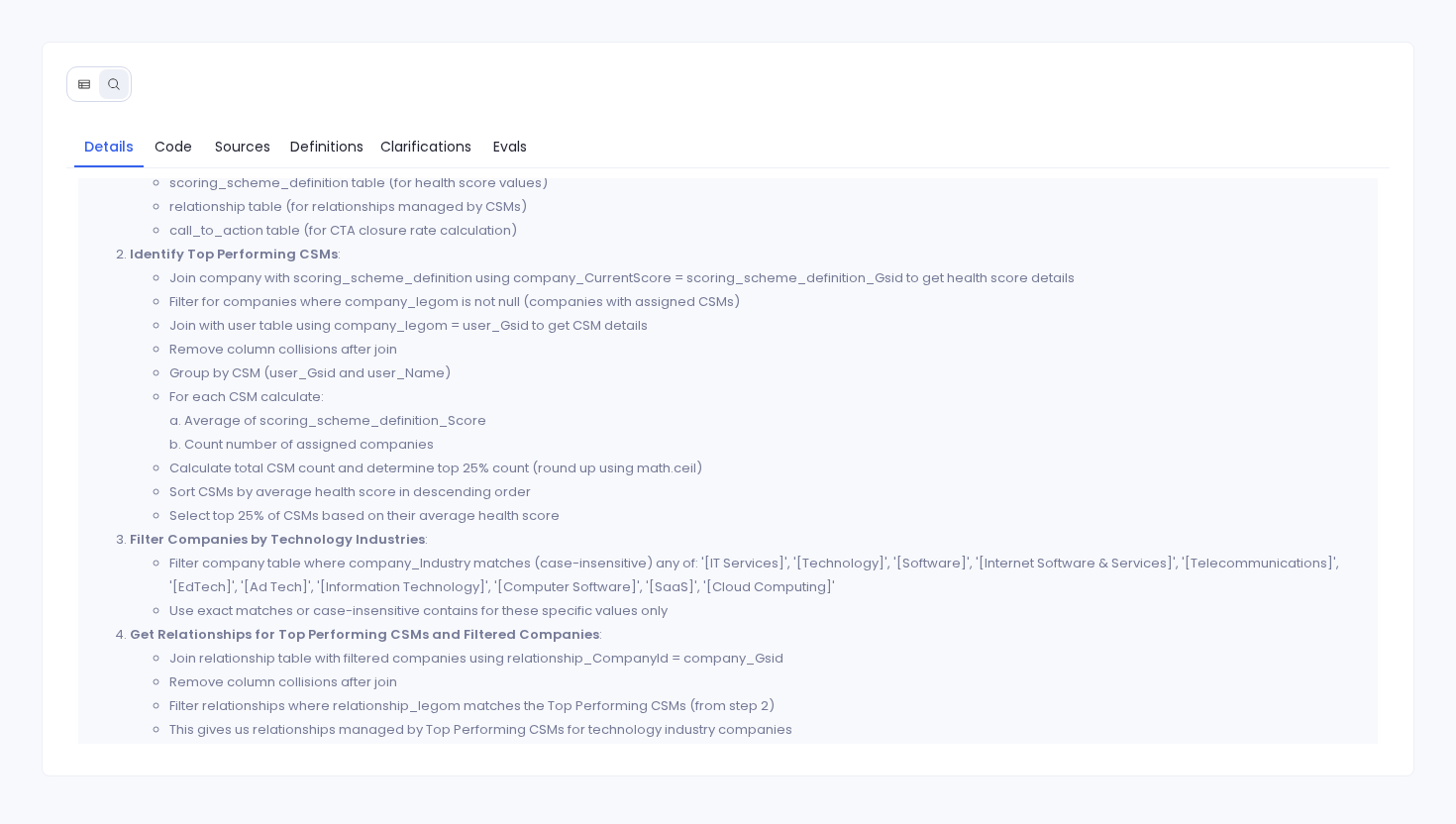 click at bounding box center [84, 84] 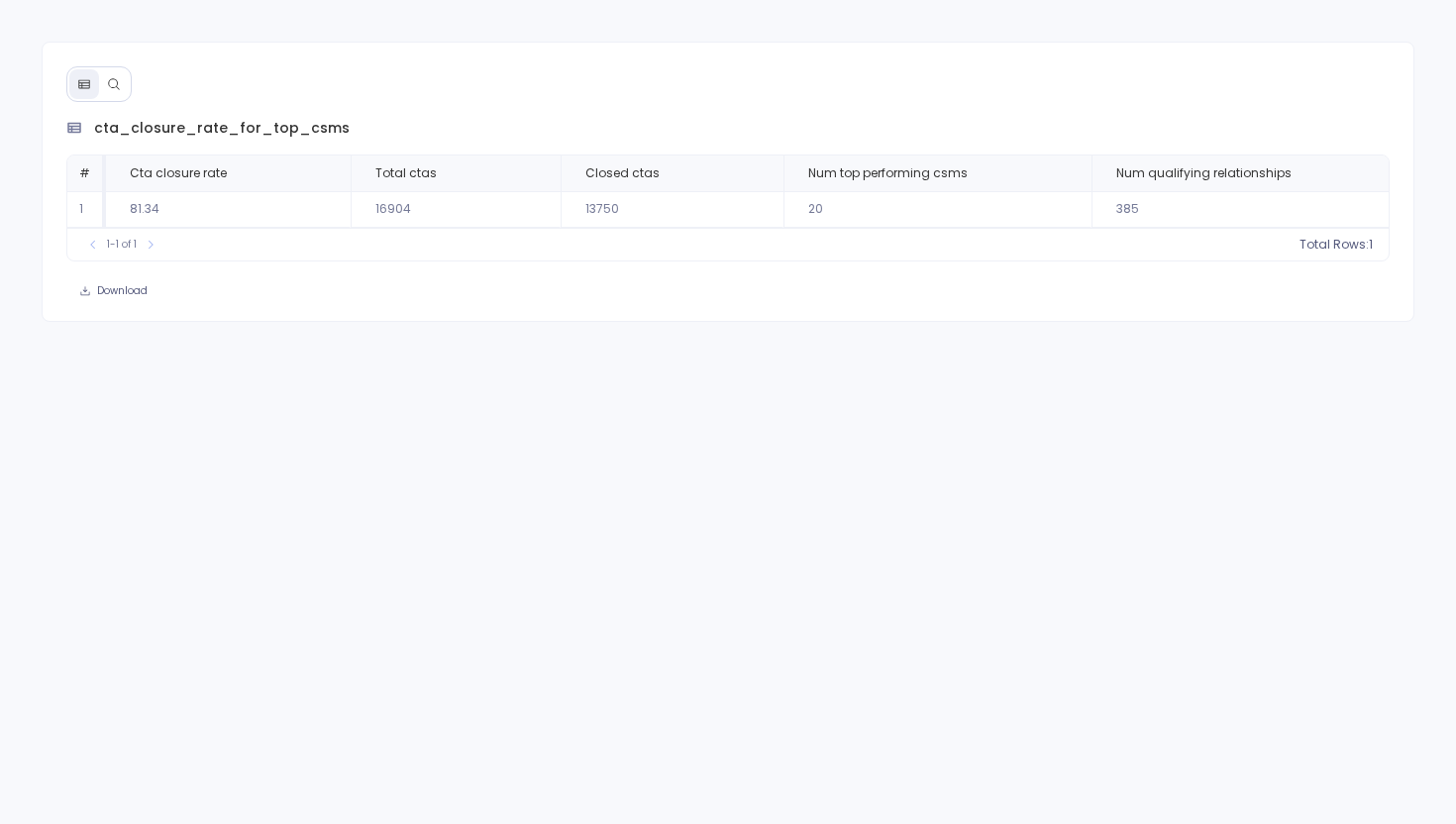 click at bounding box center [114, 84] 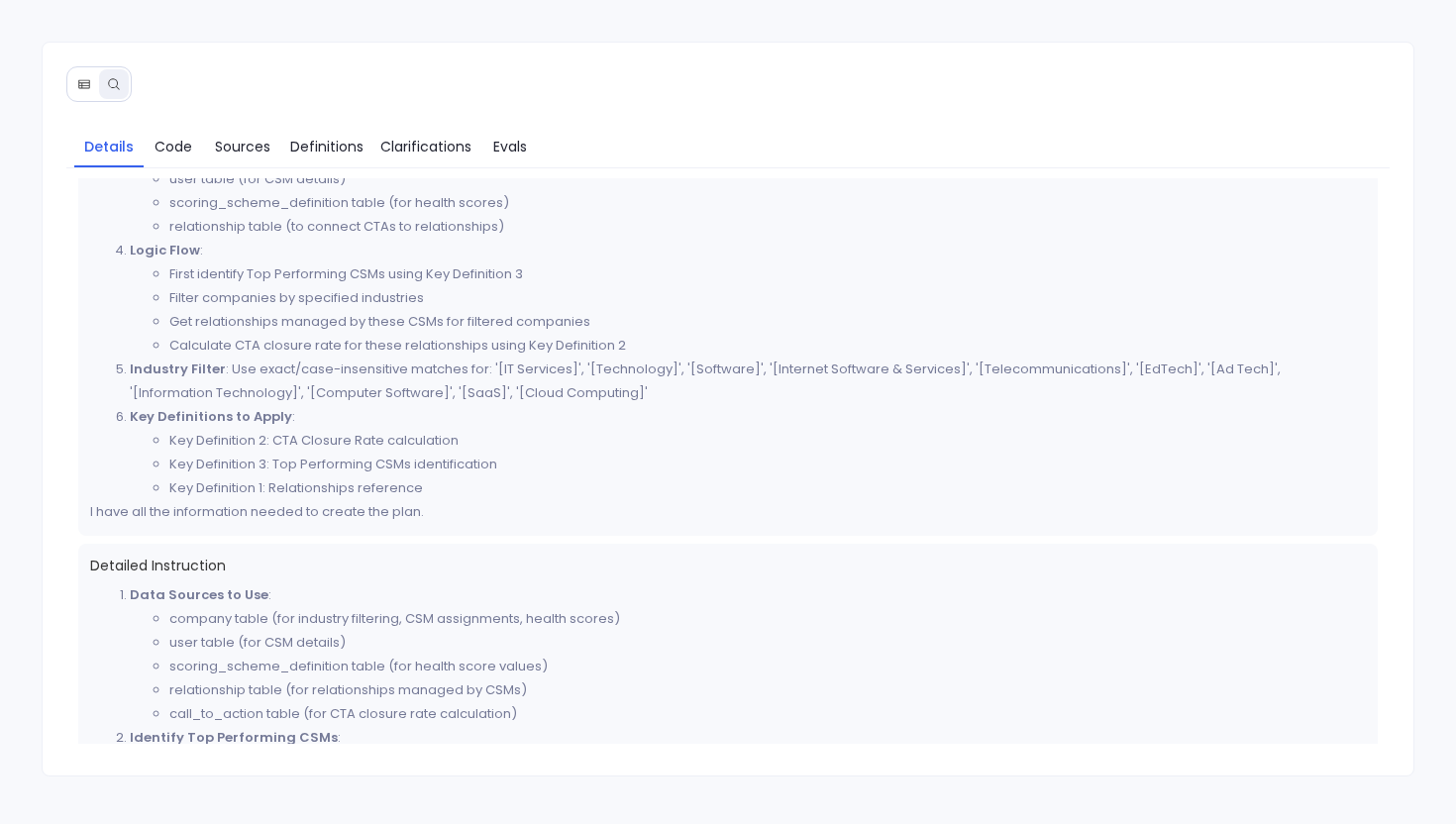 scroll, scrollTop: 289, scrollLeft: 0, axis: vertical 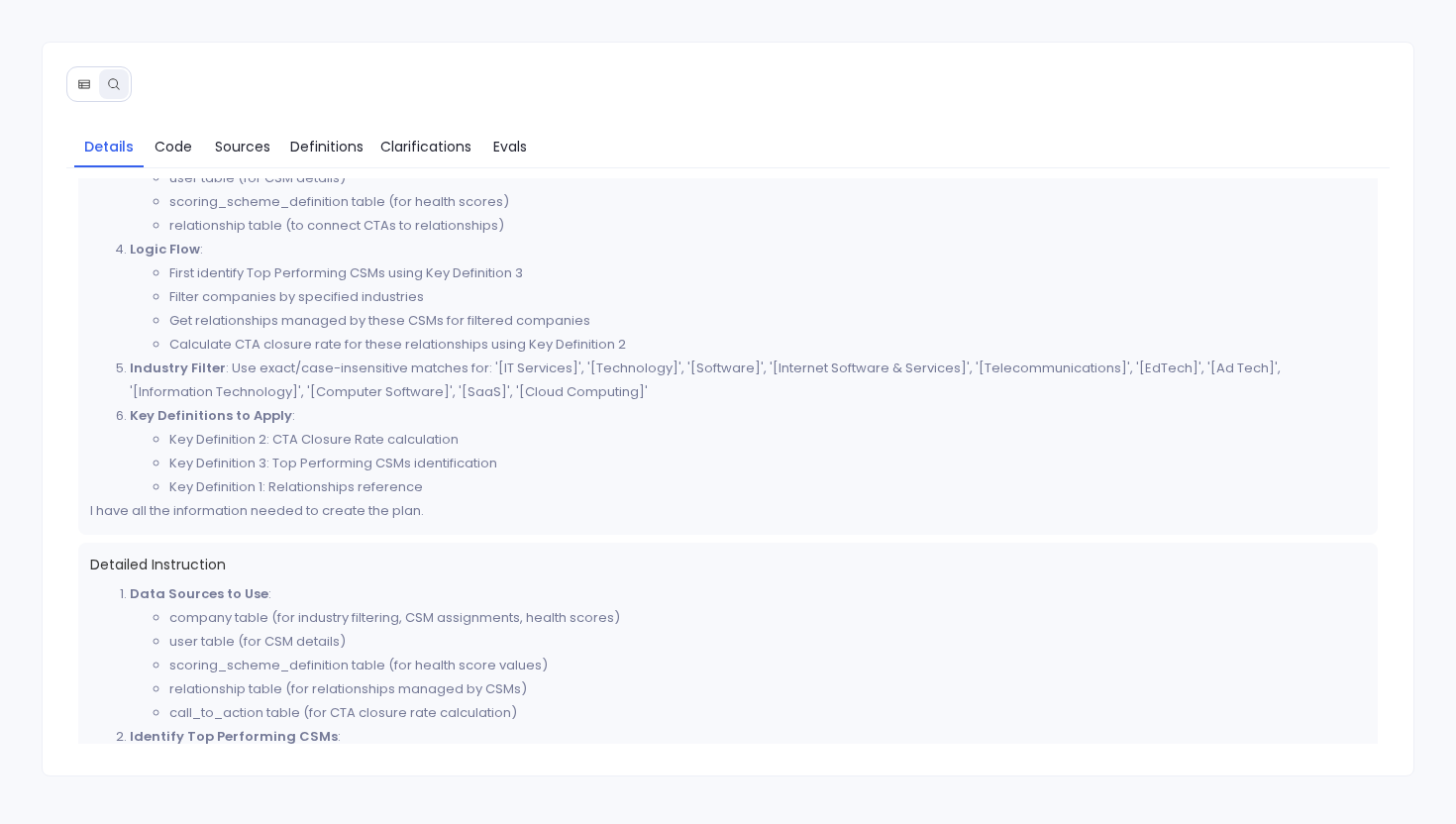 click at bounding box center (84, 84) 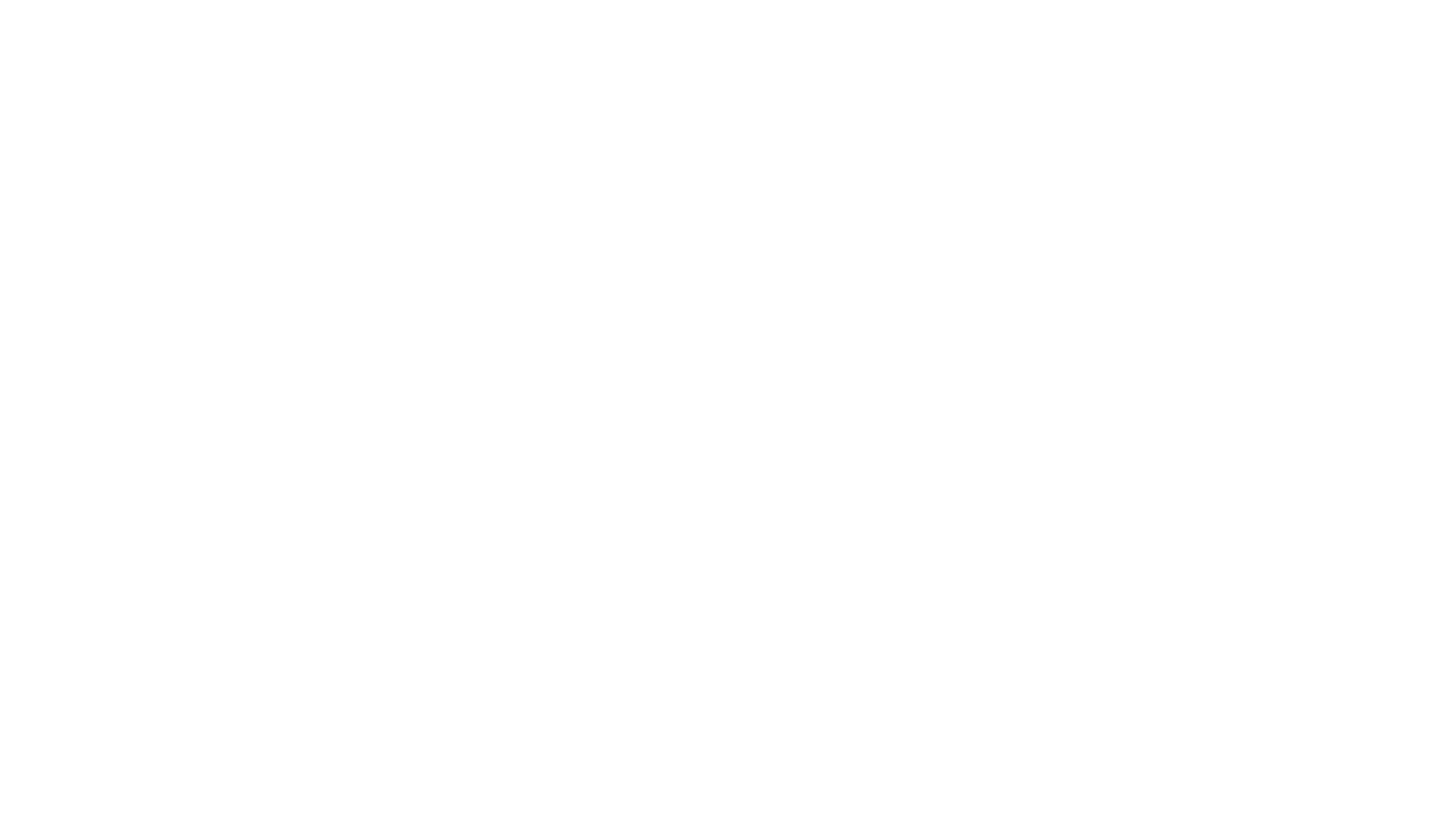 scroll, scrollTop: 0, scrollLeft: 0, axis: both 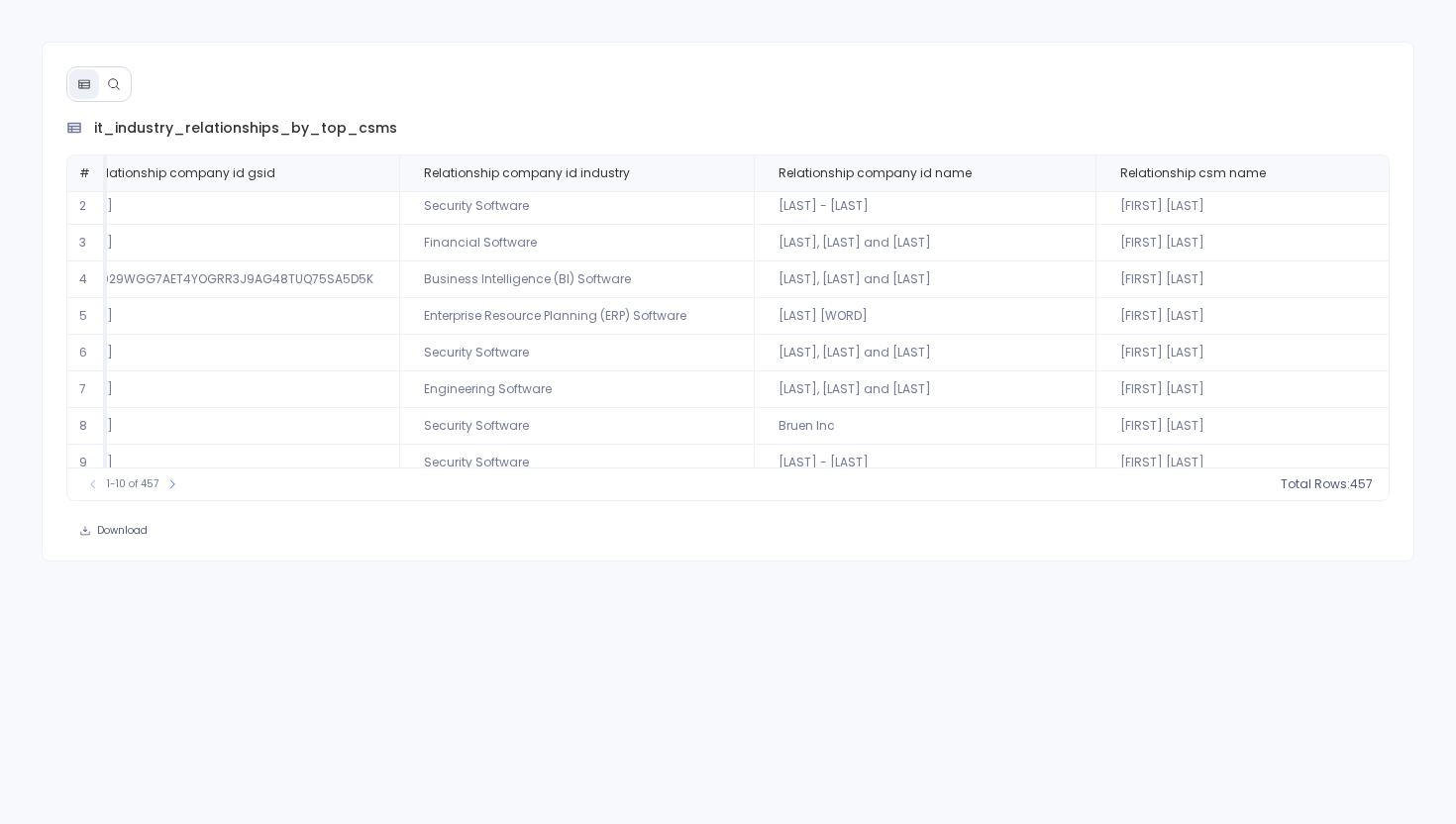 click at bounding box center [114, 84] 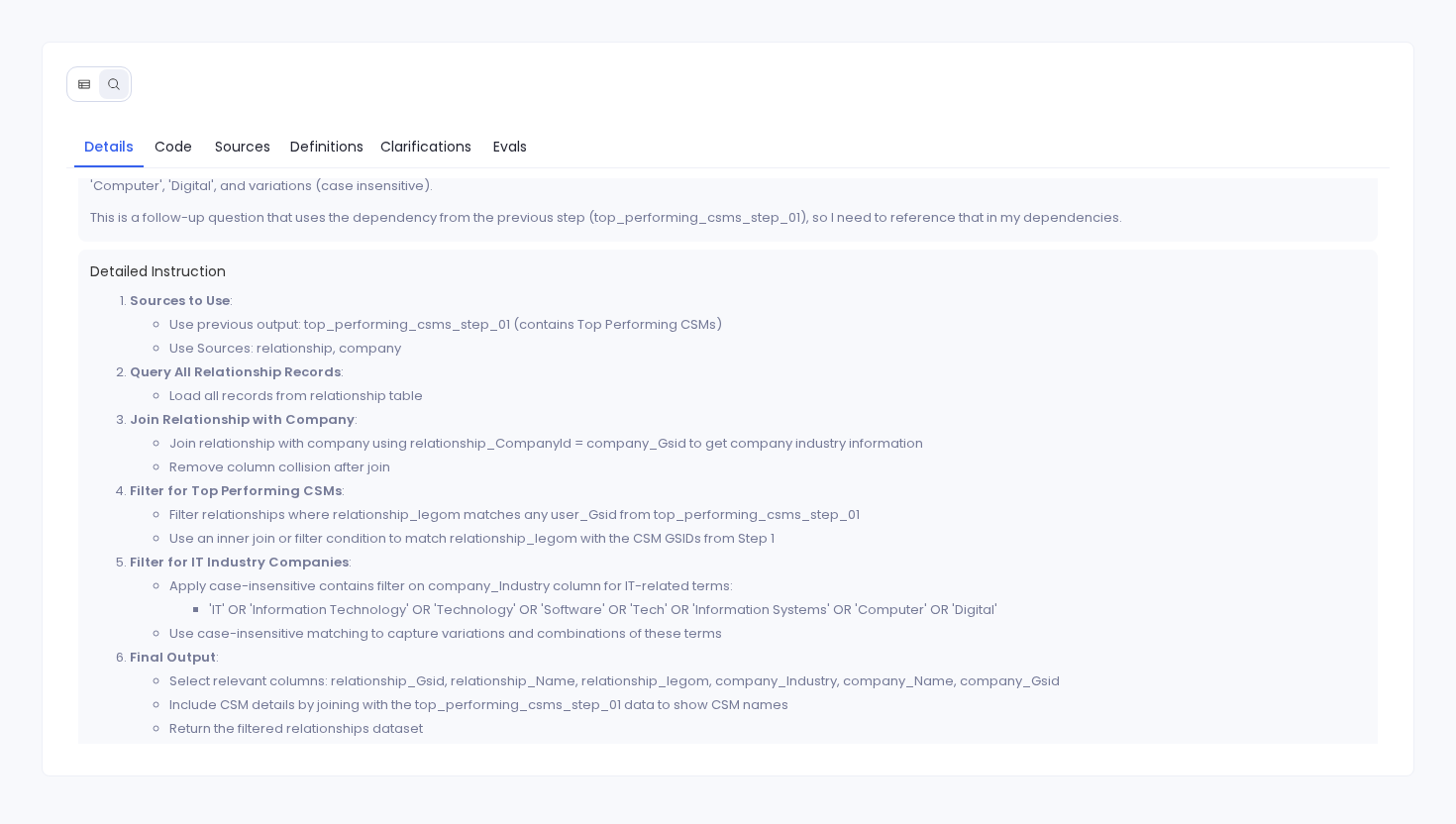 scroll, scrollTop: 242, scrollLeft: 0, axis: vertical 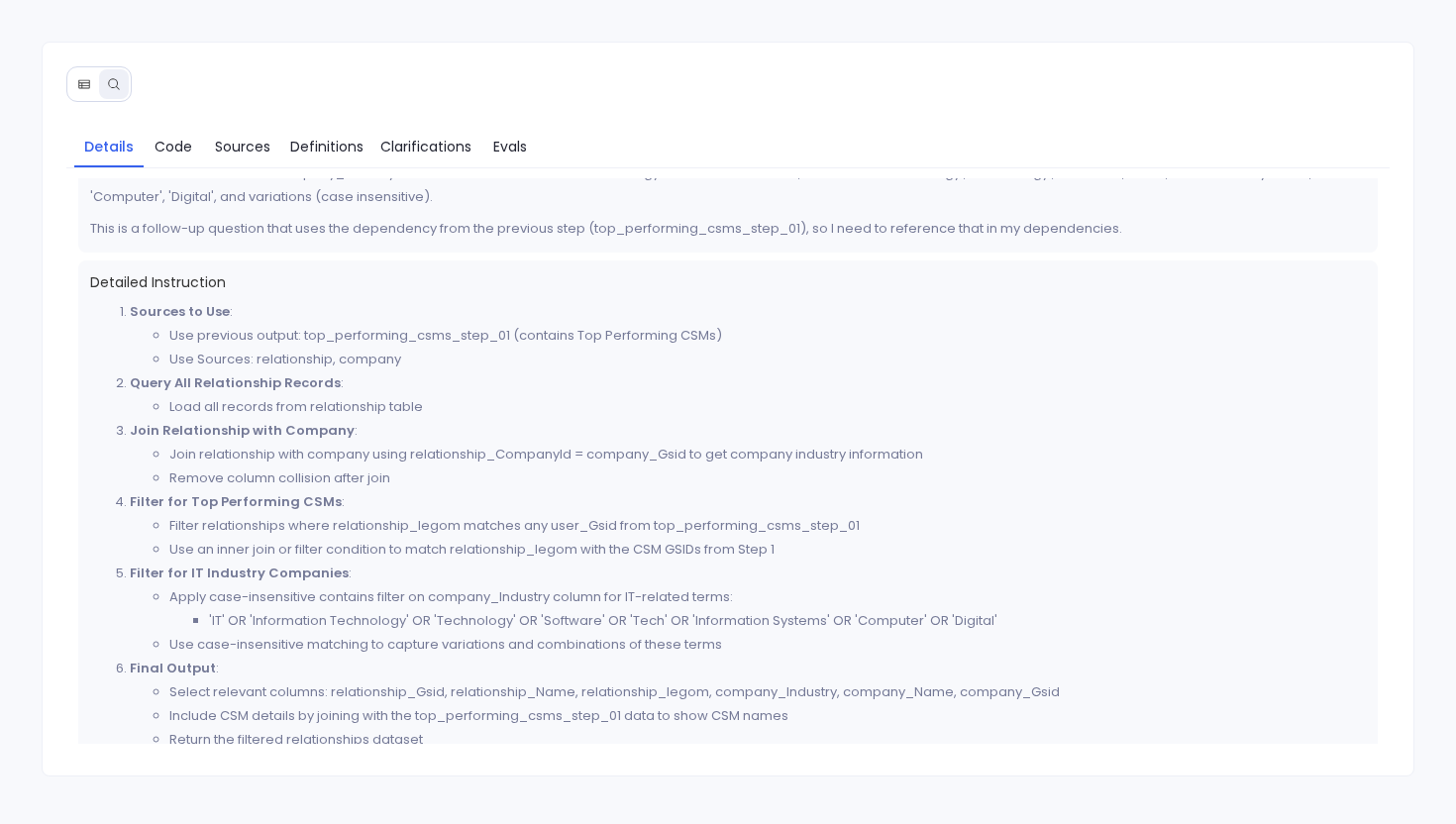 click 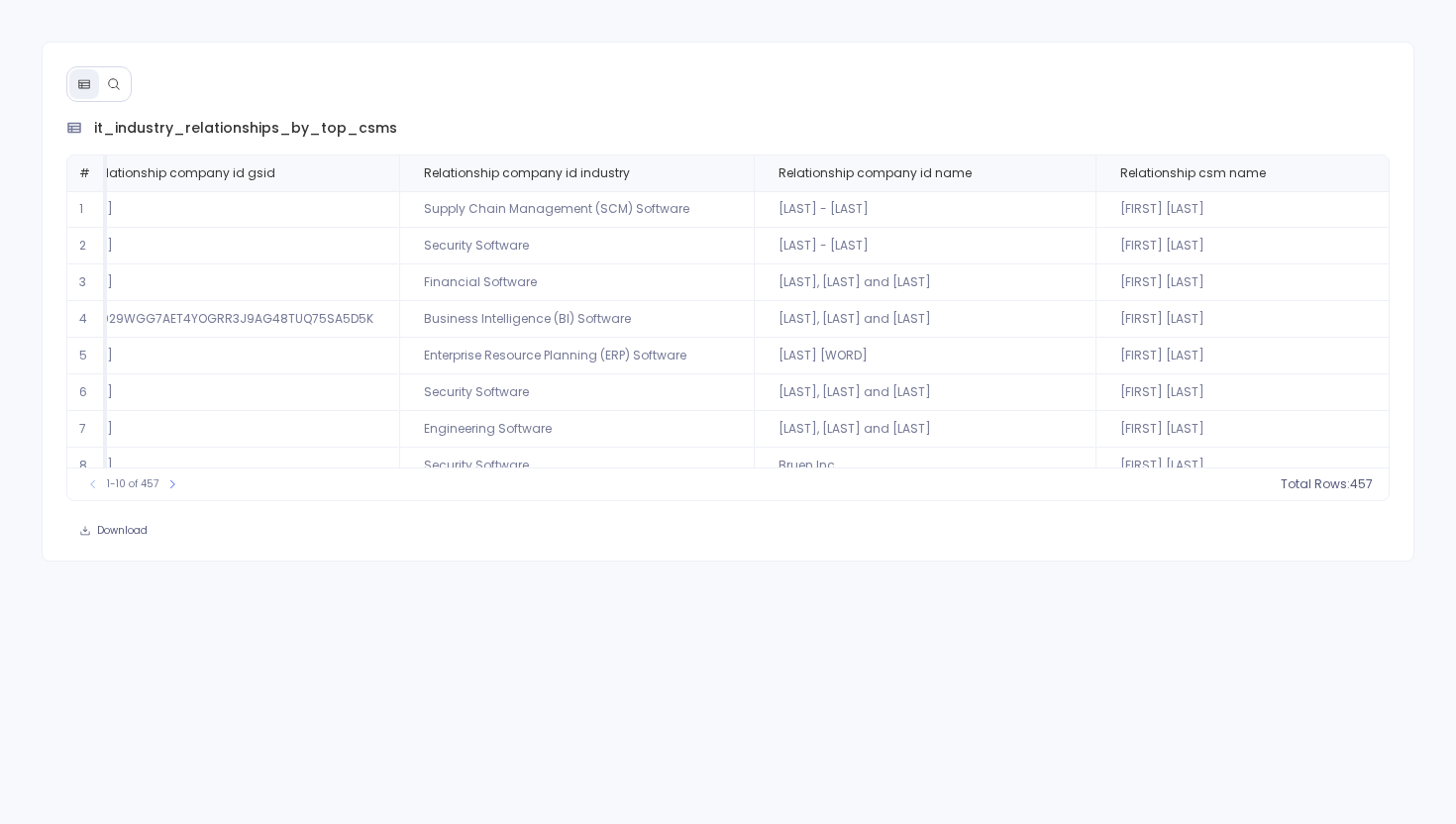 scroll, scrollTop: 95, scrollLeft: 937, axis: both 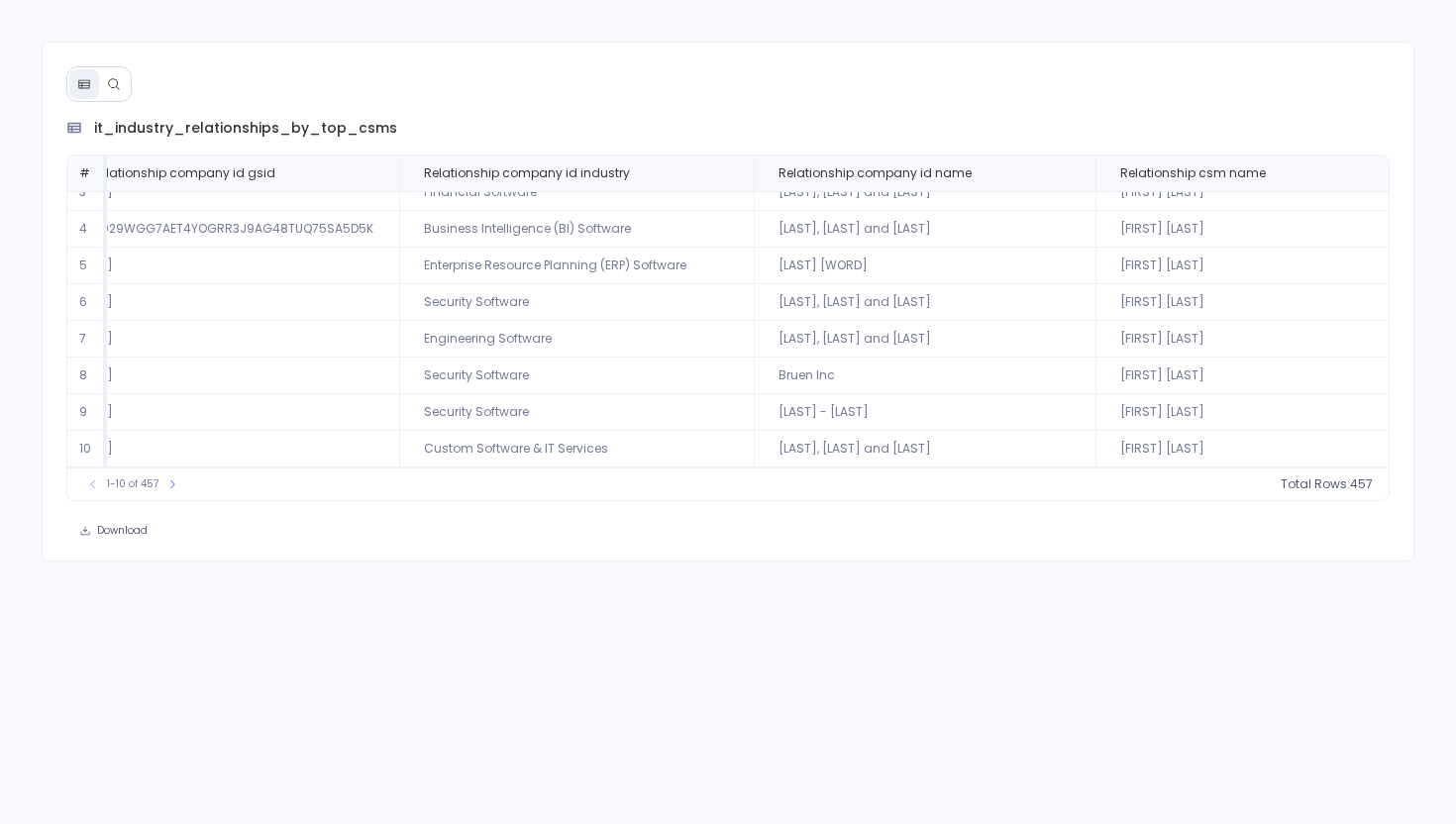 click 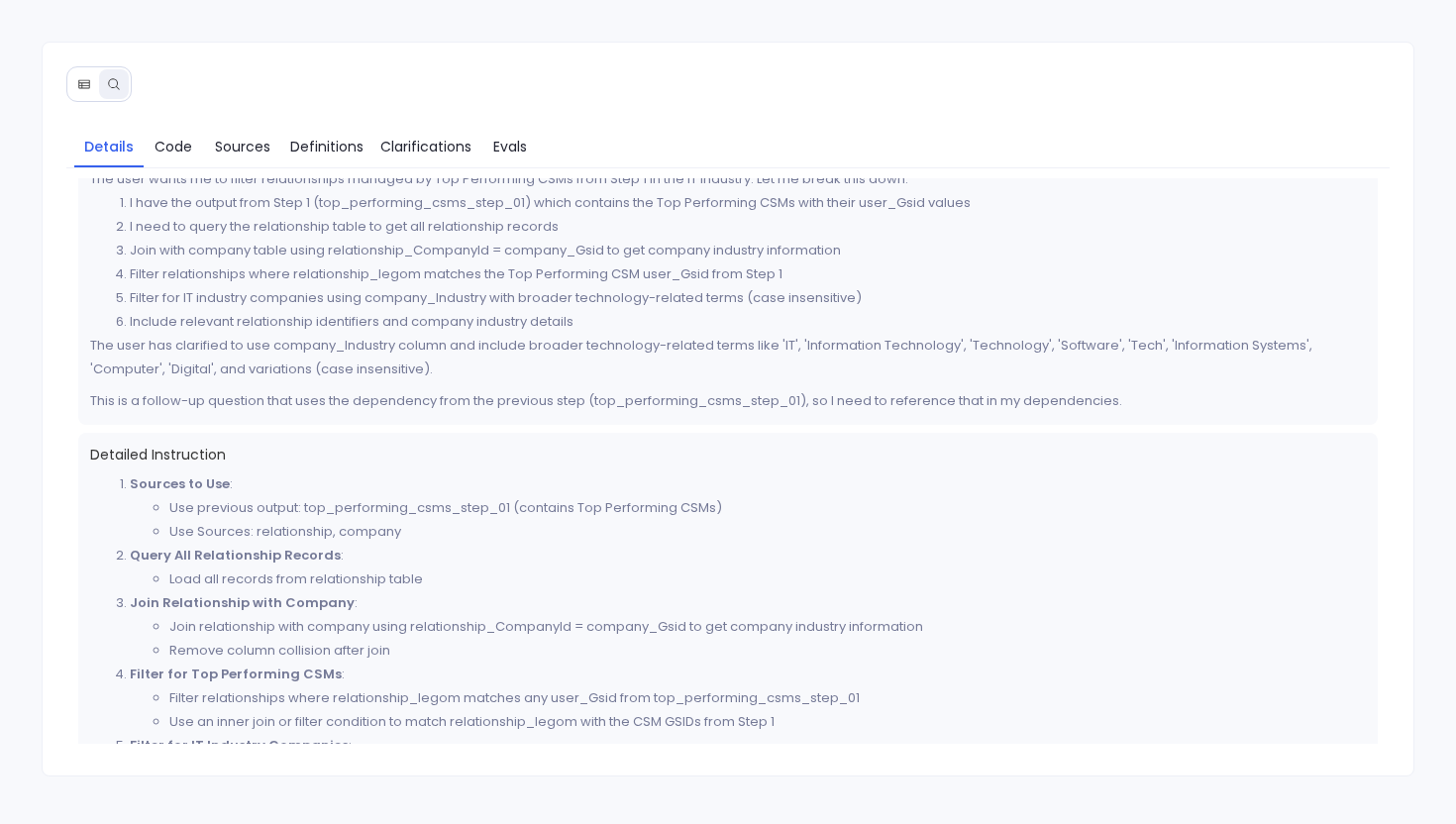 scroll, scrollTop: 64, scrollLeft: 0, axis: vertical 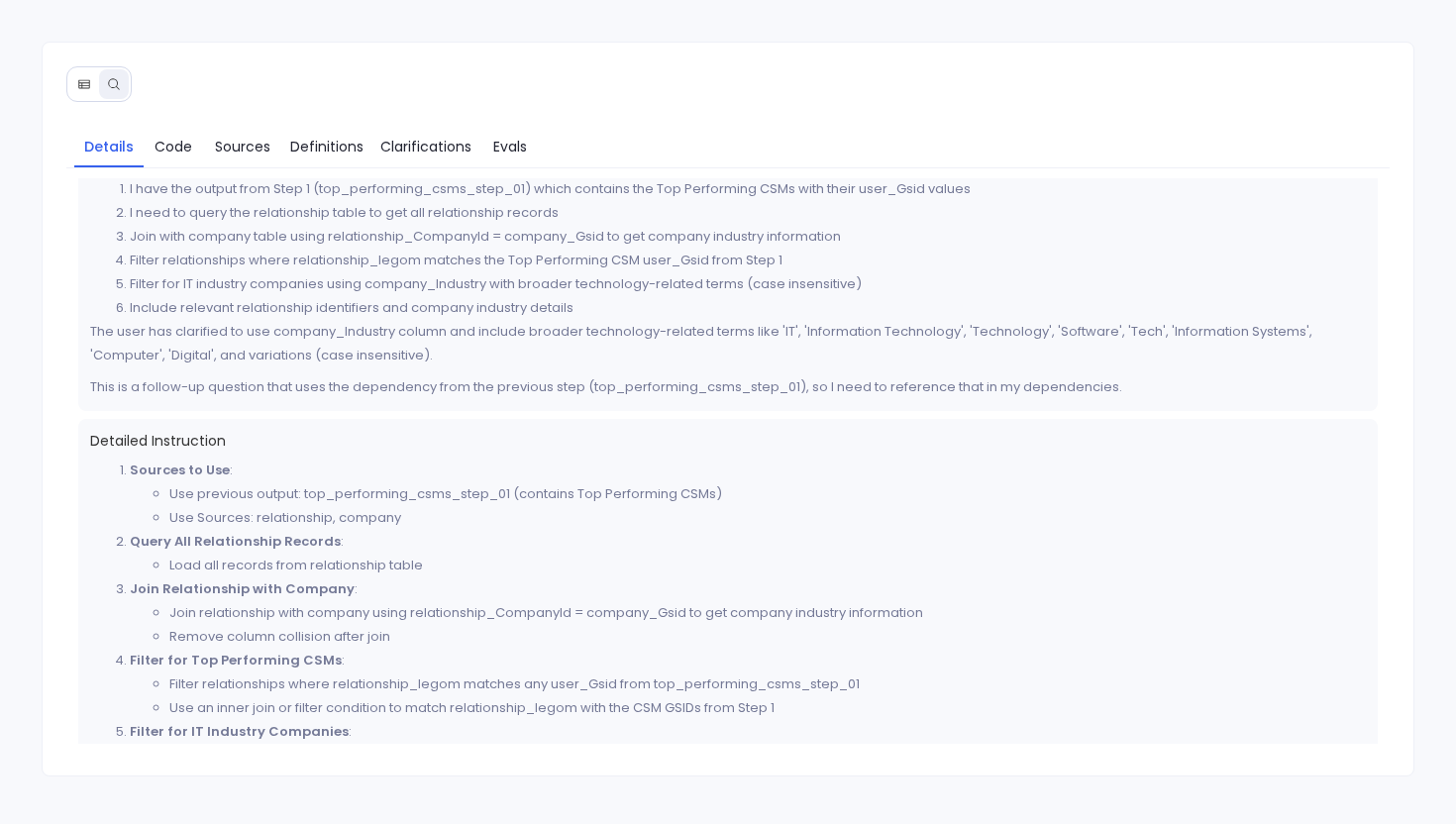 click at bounding box center (84, 84) 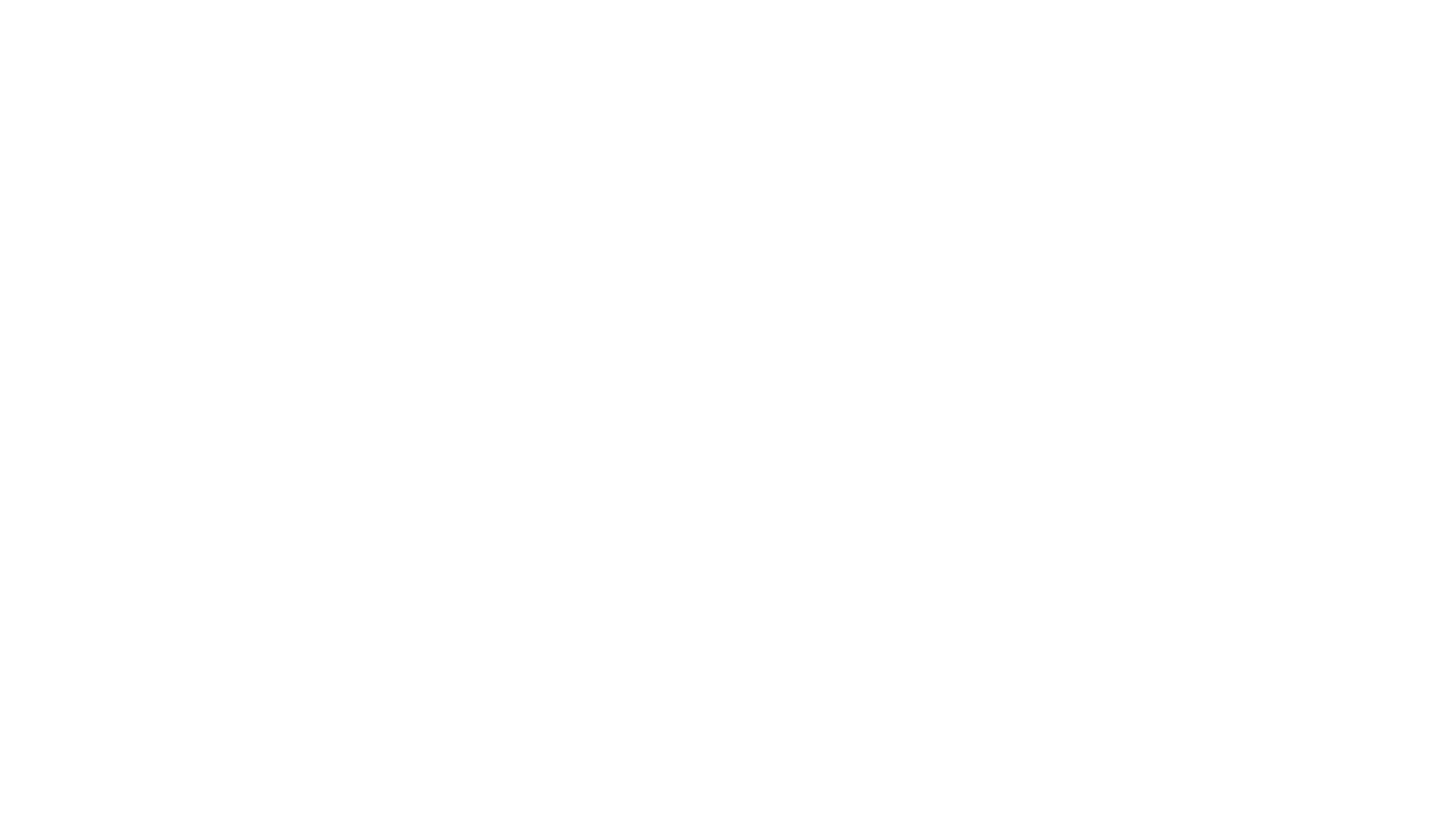 scroll, scrollTop: 0, scrollLeft: 0, axis: both 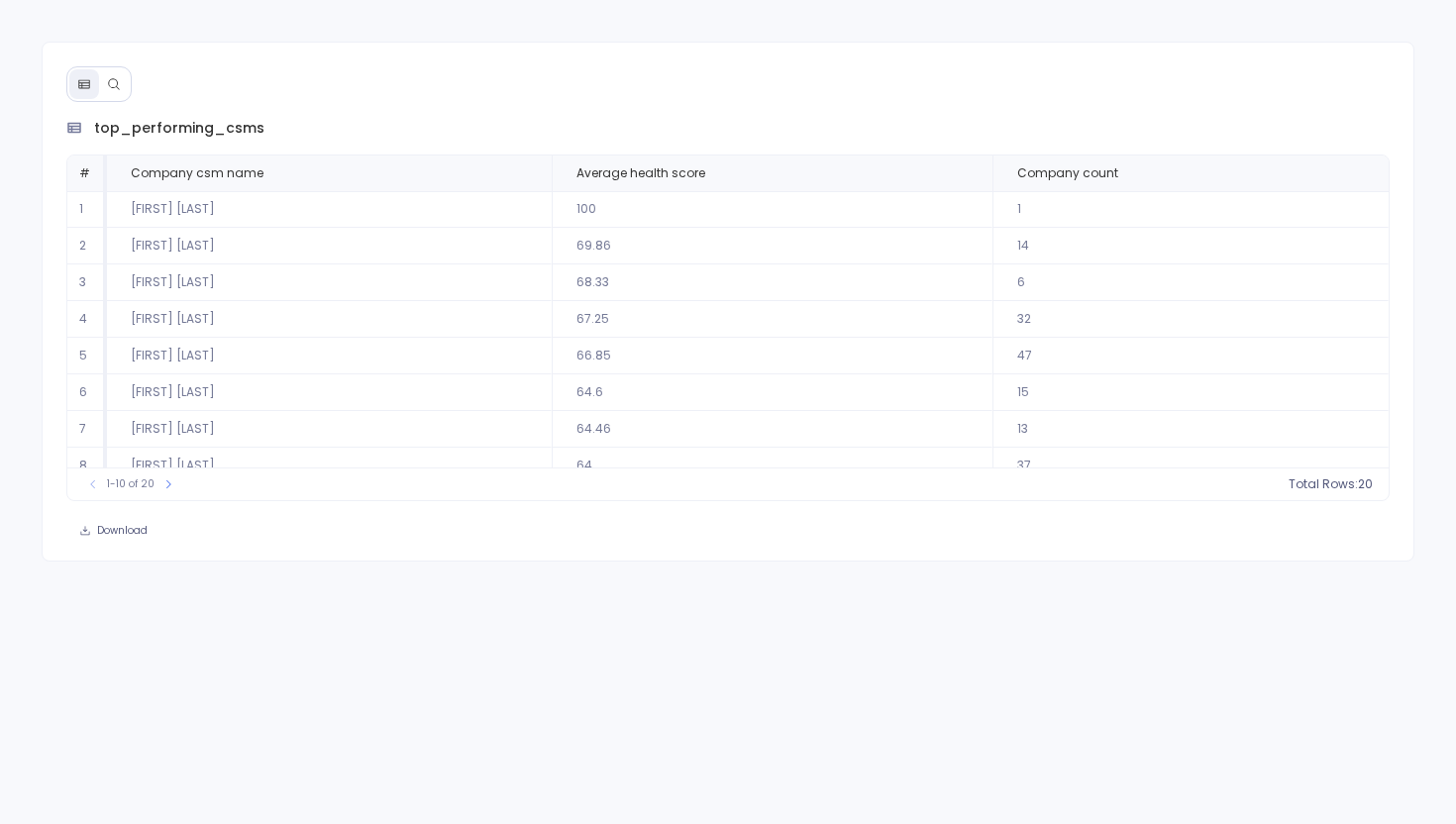 click at bounding box center (114, 84) 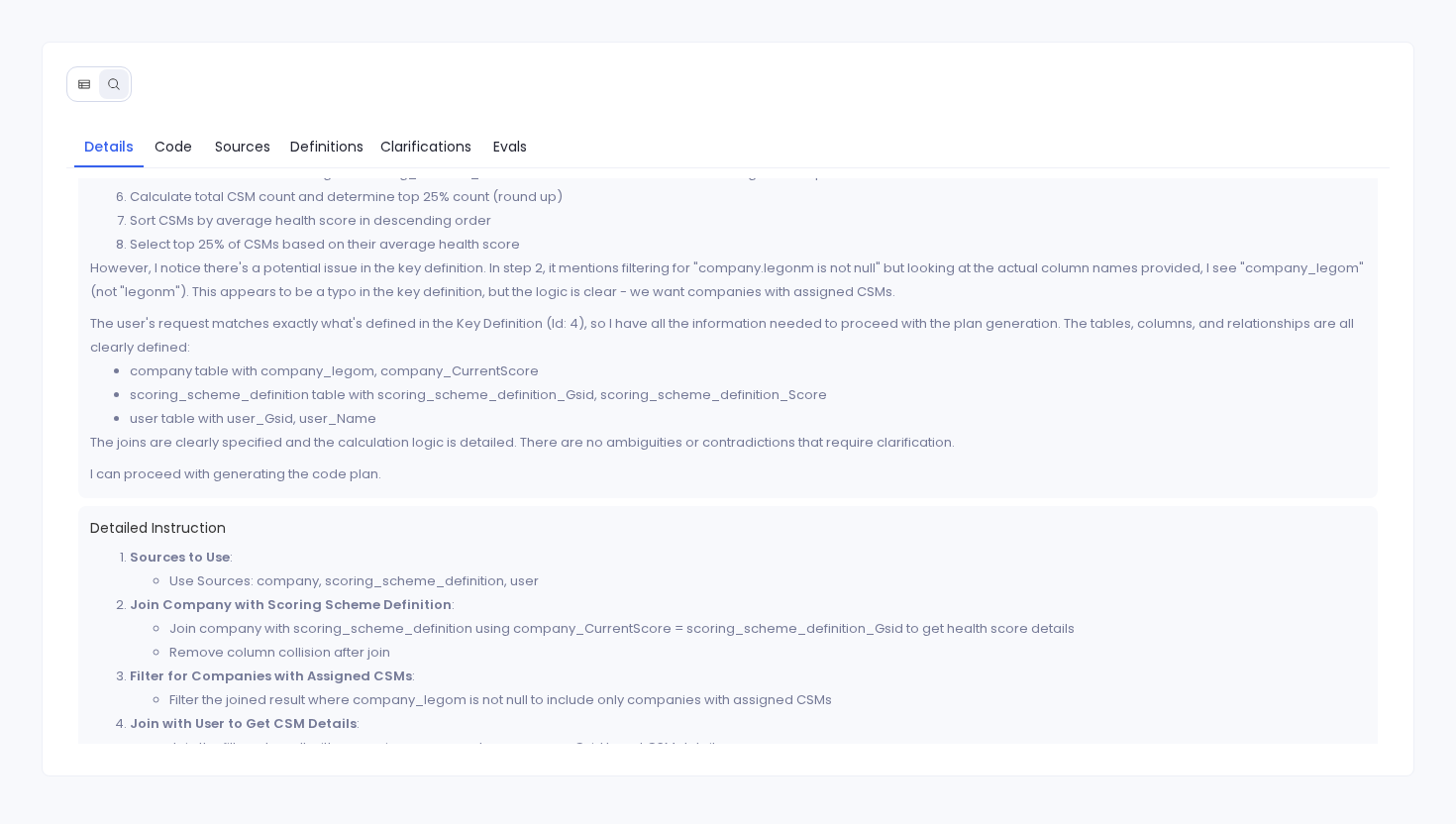 scroll, scrollTop: 394, scrollLeft: 0, axis: vertical 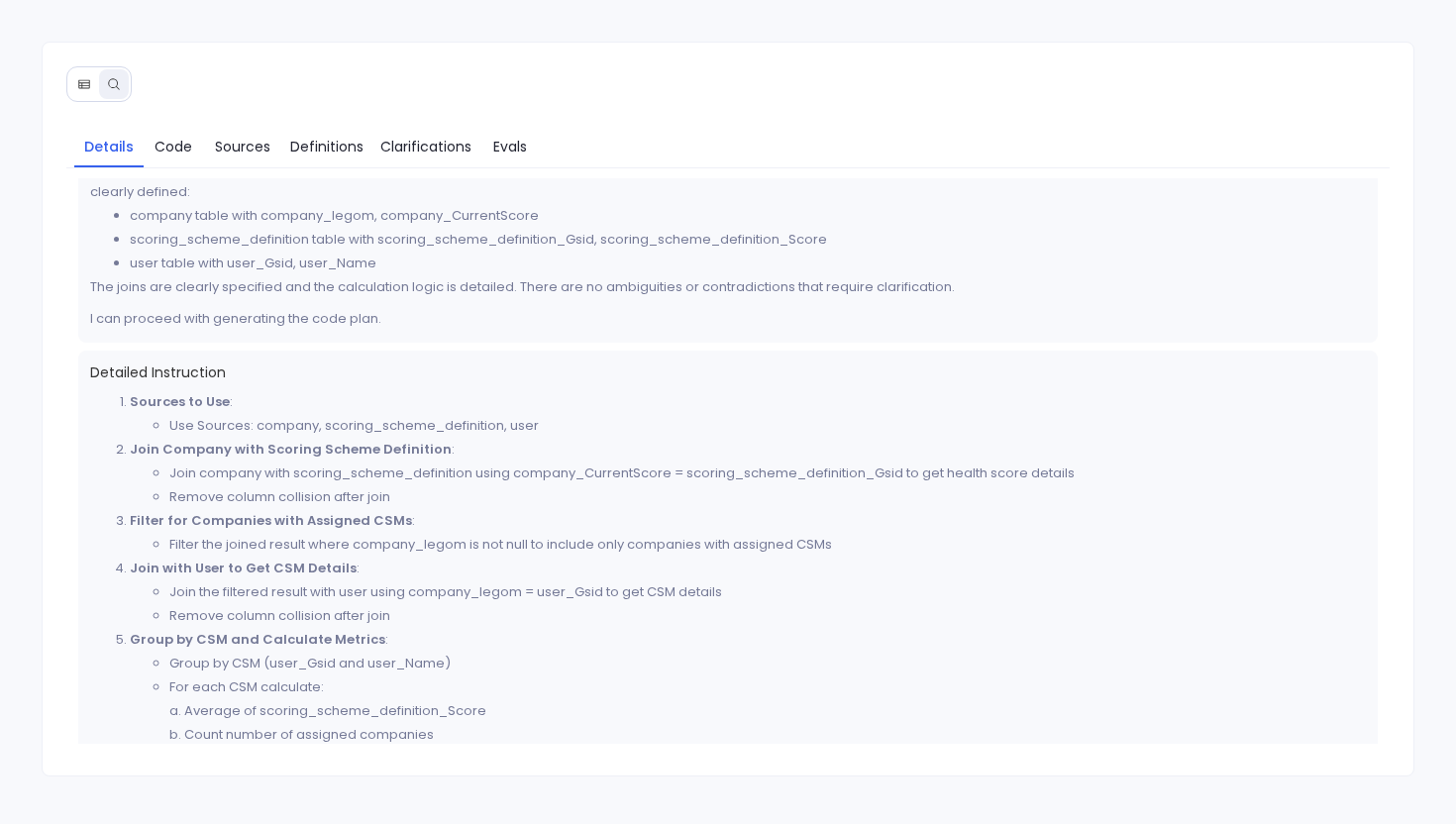 click at bounding box center (84, 84) 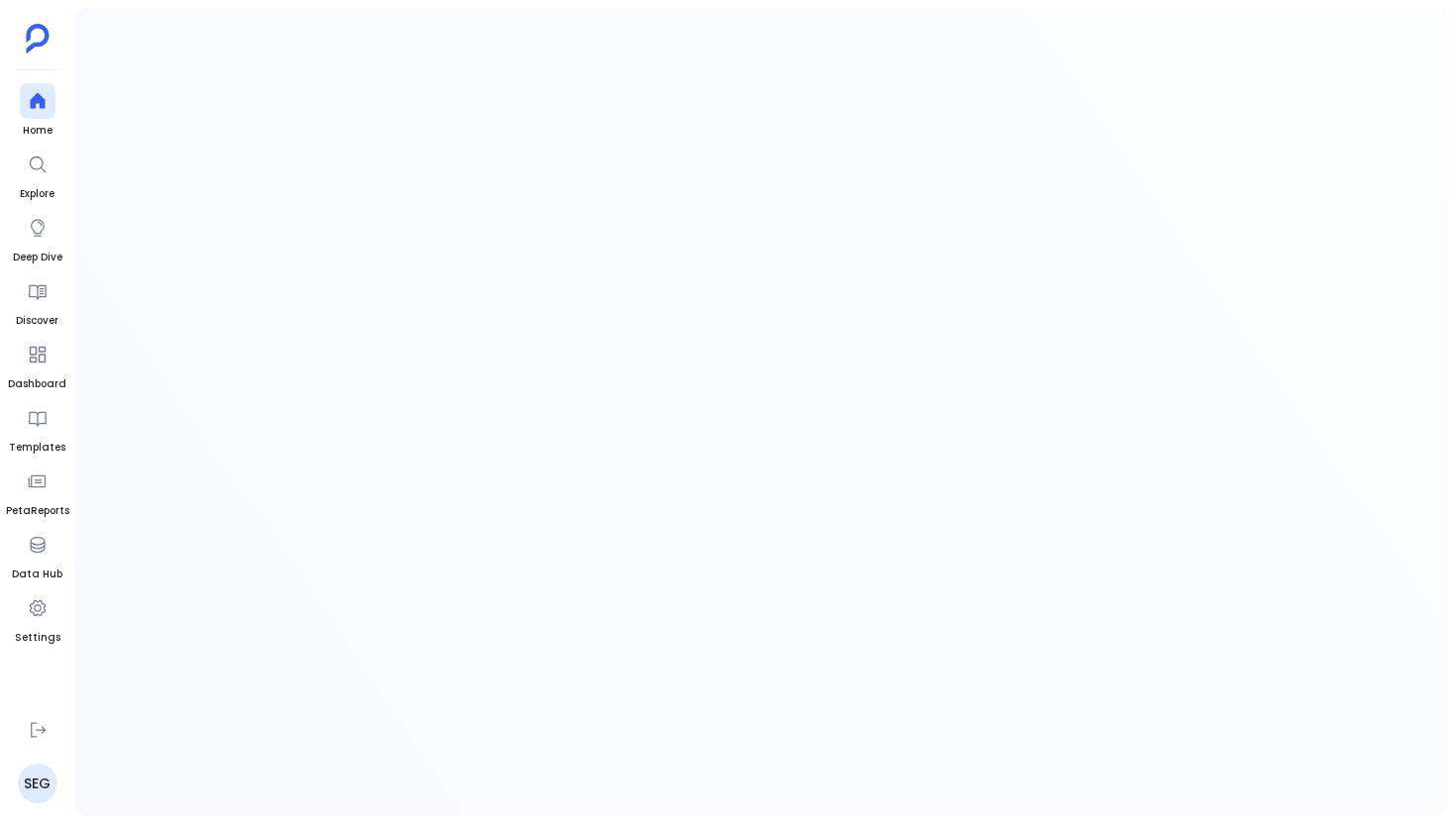 scroll, scrollTop: 0, scrollLeft: 0, axis: both 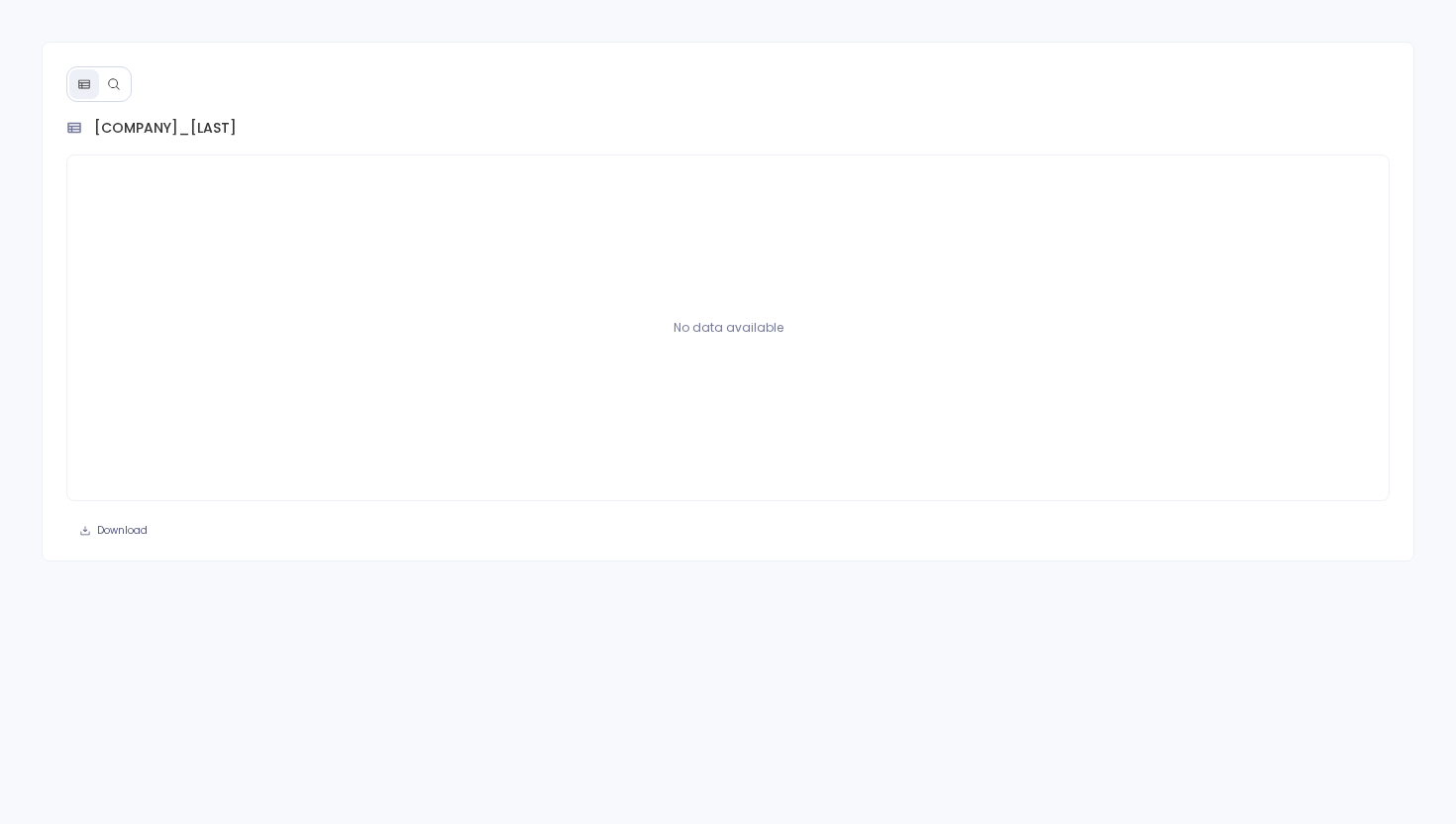 click 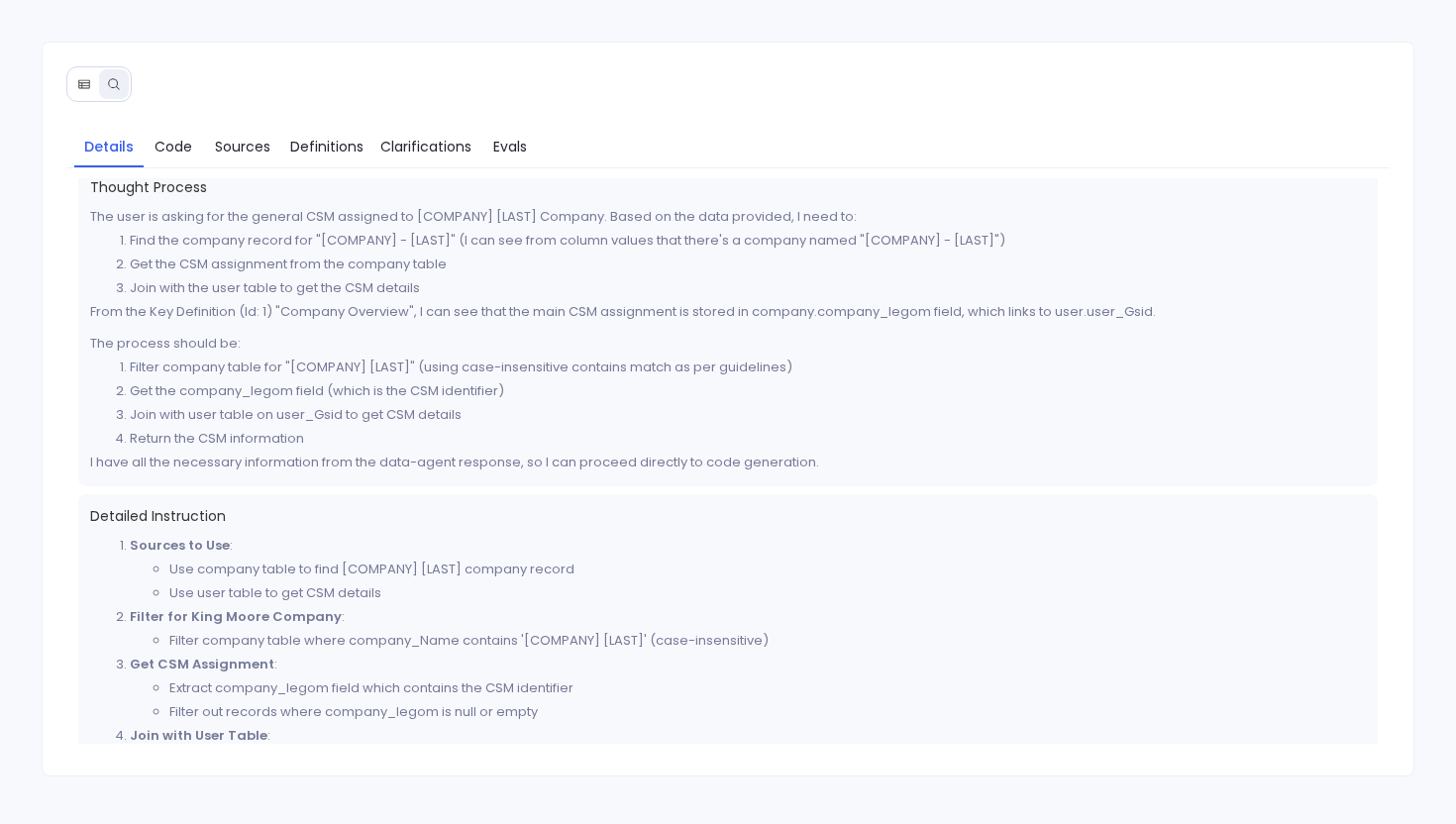scroll, scrollTop: 0, scrollLeft: 0, axis: both 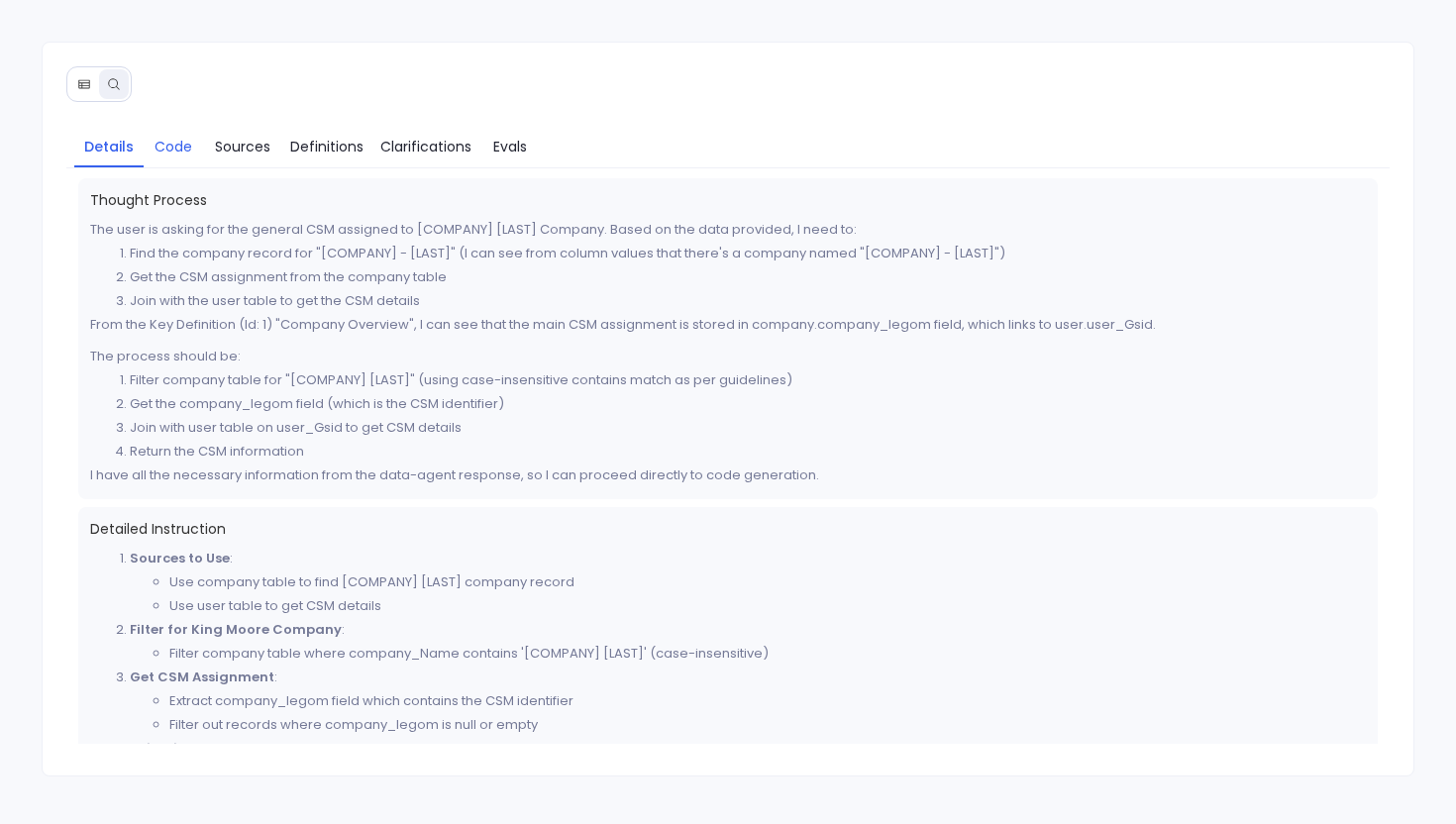 click on "Code" at bounding box center (173, 147) 